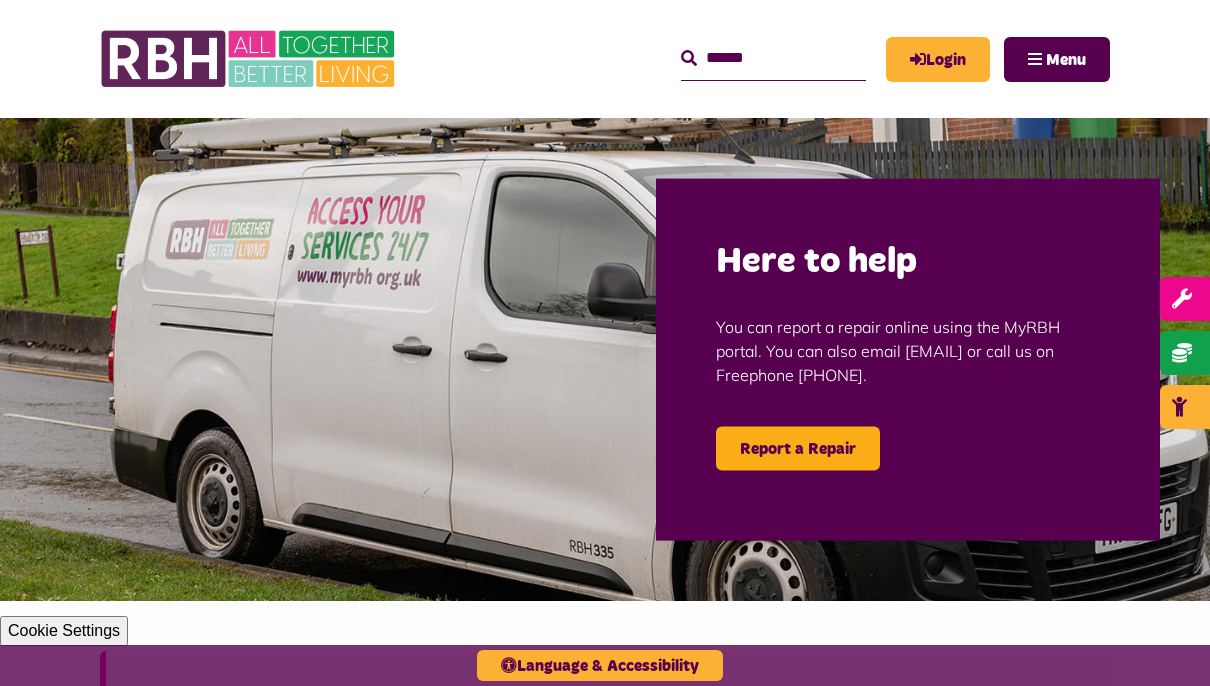 scroll, scrollTop: 0, scrollLeft: 0, axis: both 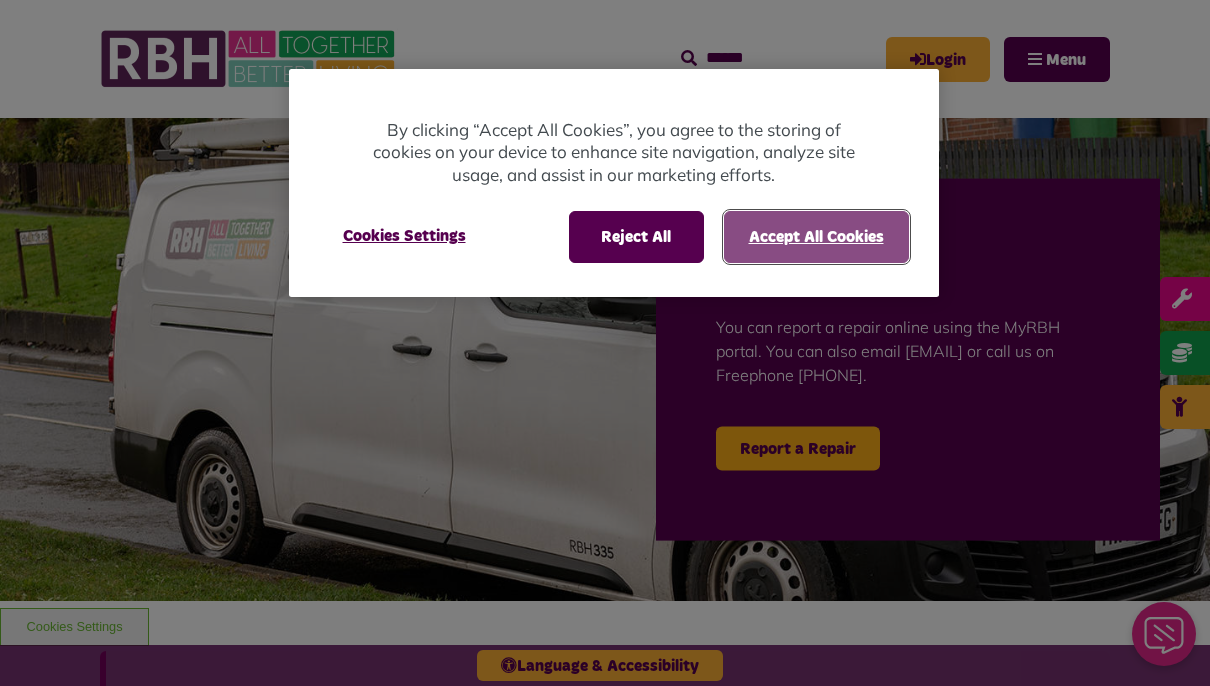 click on "Accept All Cookies" at bounding box center (816, 237) 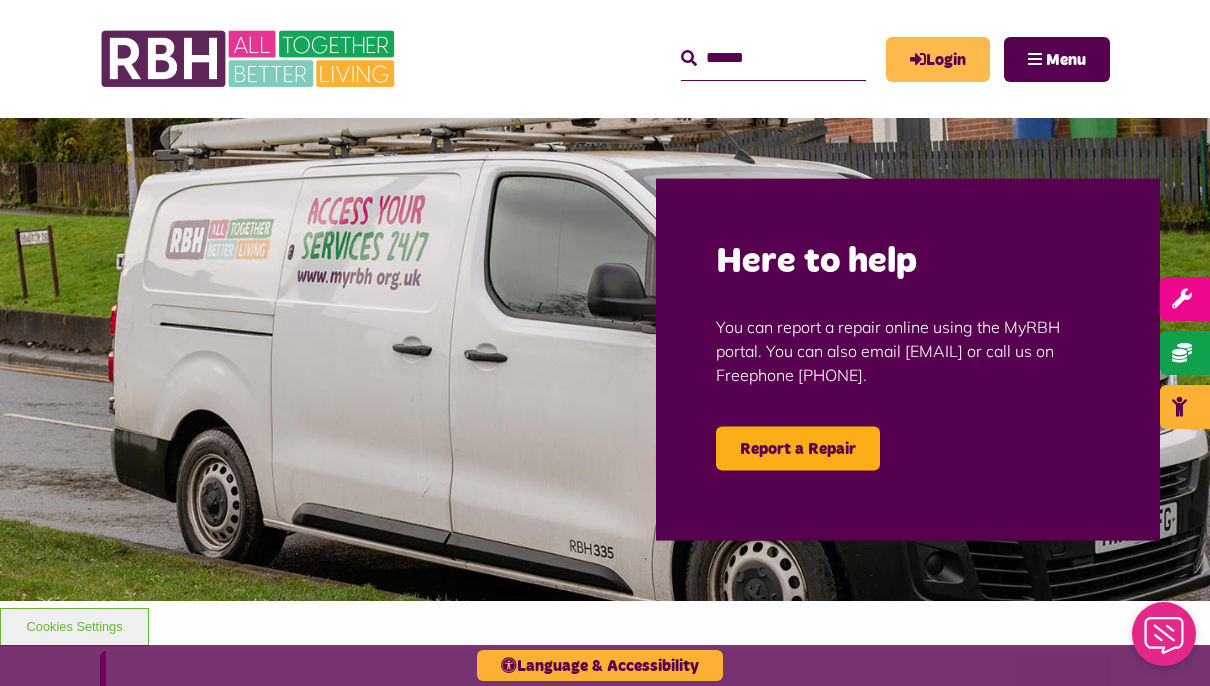 click on "Login" at bounding box center (938, 59) 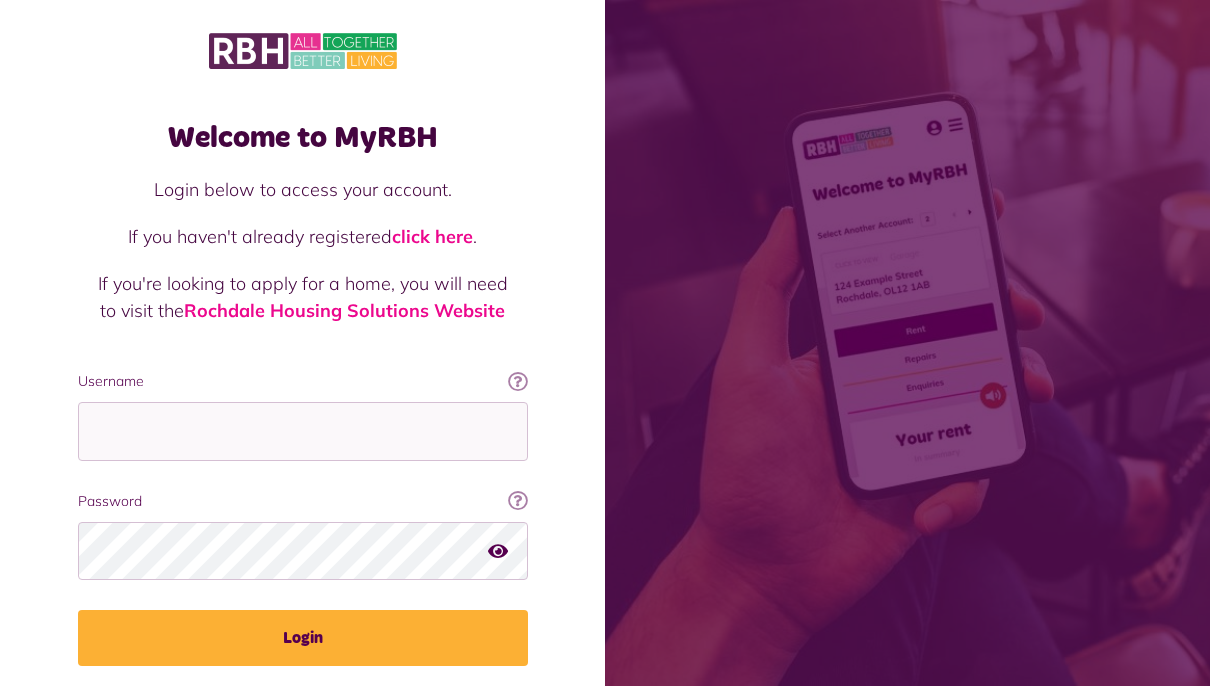scroll, scrollTop: 0, scrollLeft: 0, axis: both 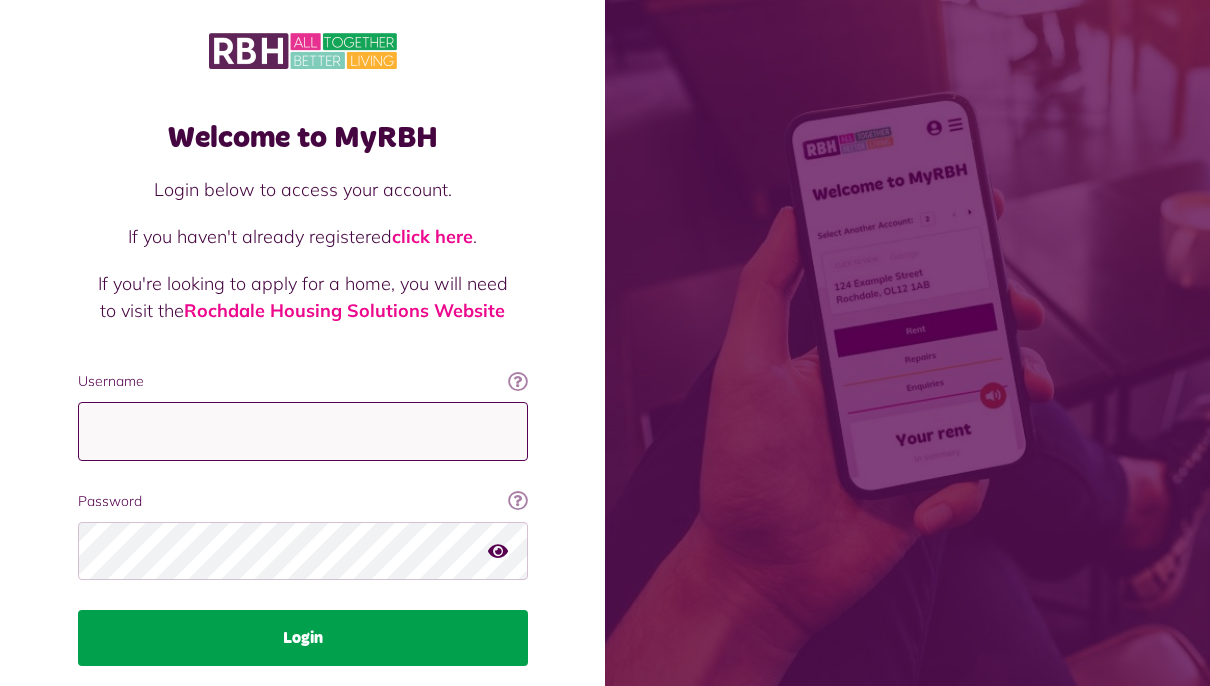 type on "**********" 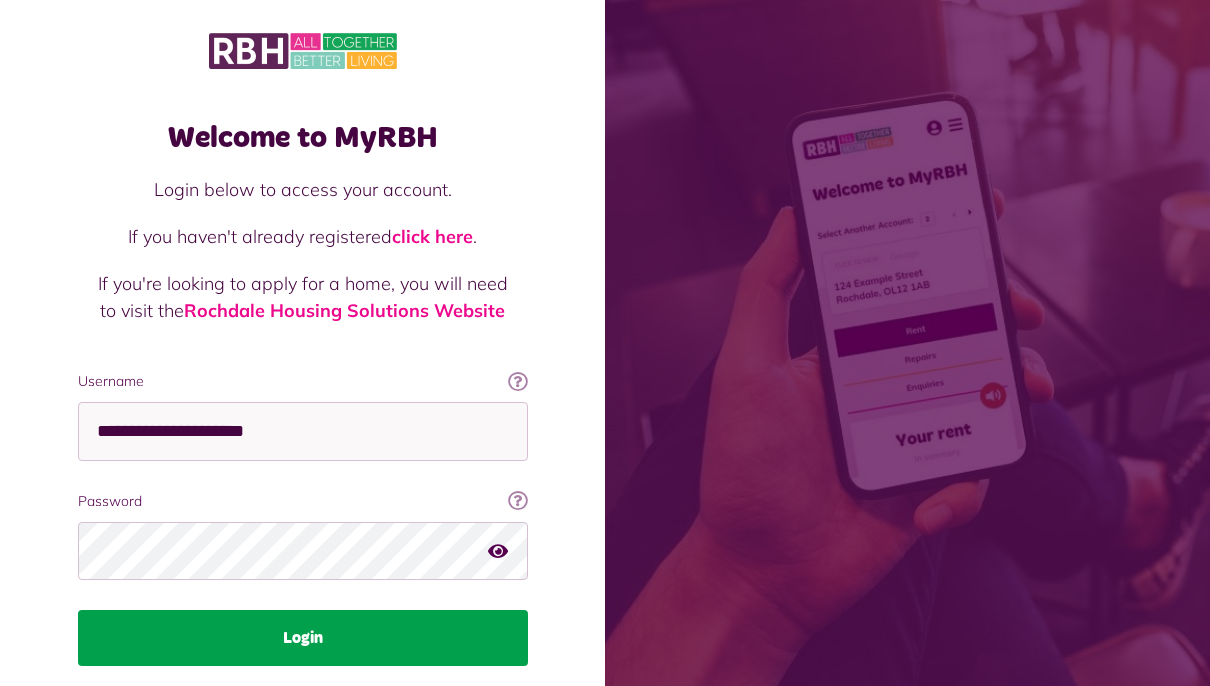click on "Login" at bounding box center (303, 638) 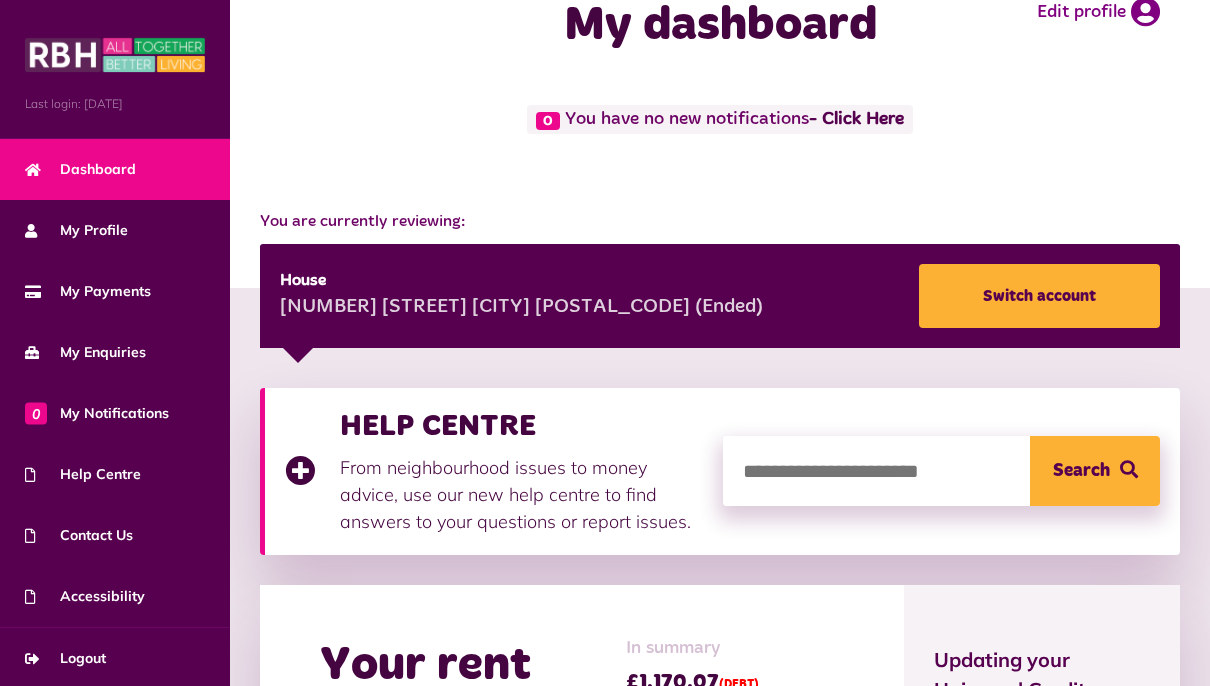 scroll, scrollTop: 0, scrollLeft: 0, axis: both 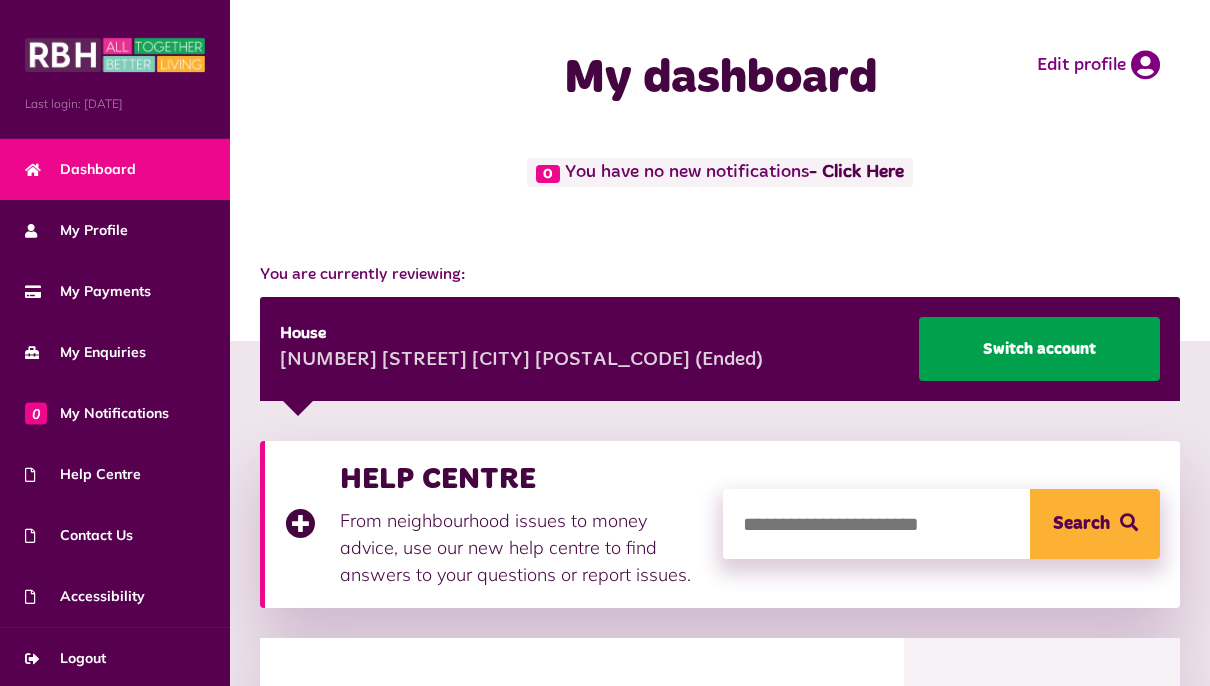 click on "Switch account" at bounding box center (1039, 349) 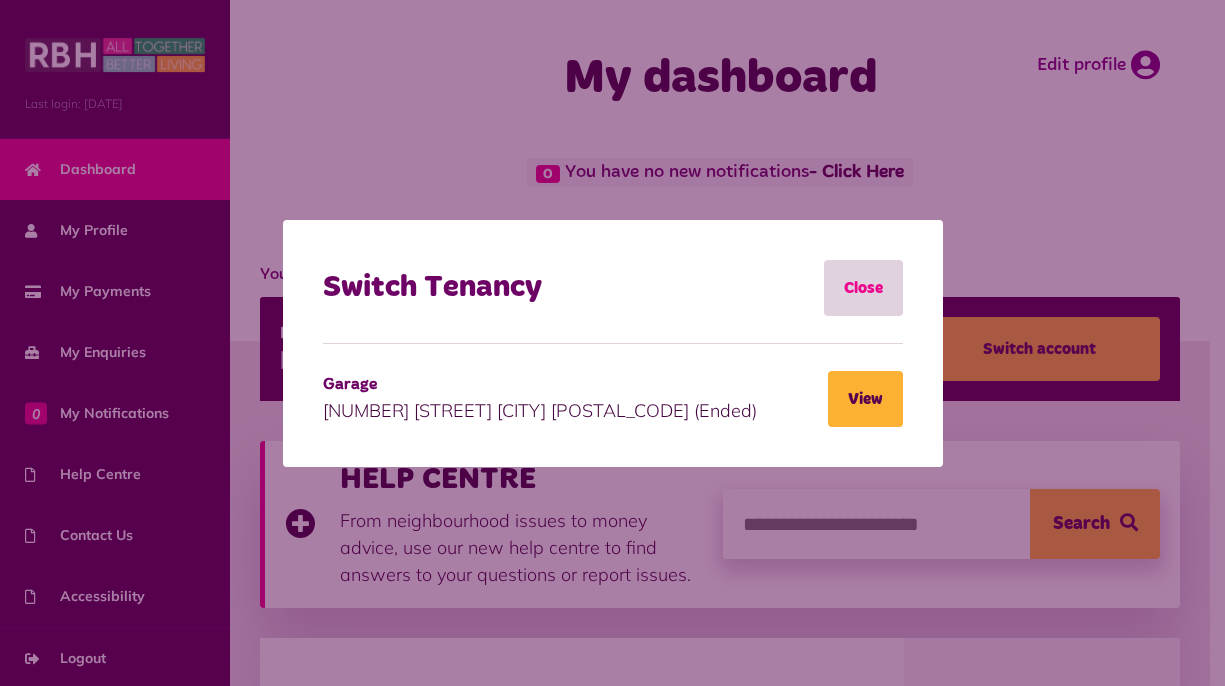 click on "Close" at bounding box center (863, 288) 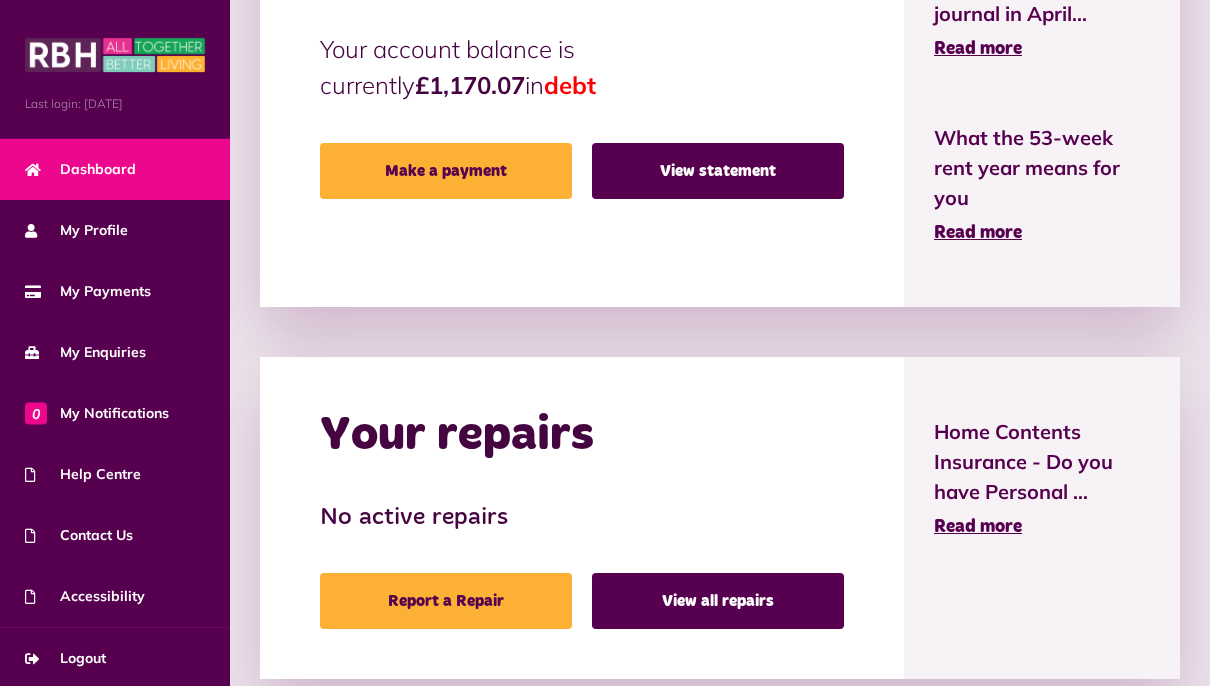scroll, scrollTop: 725, scrollLeft: 0, axis: vertical 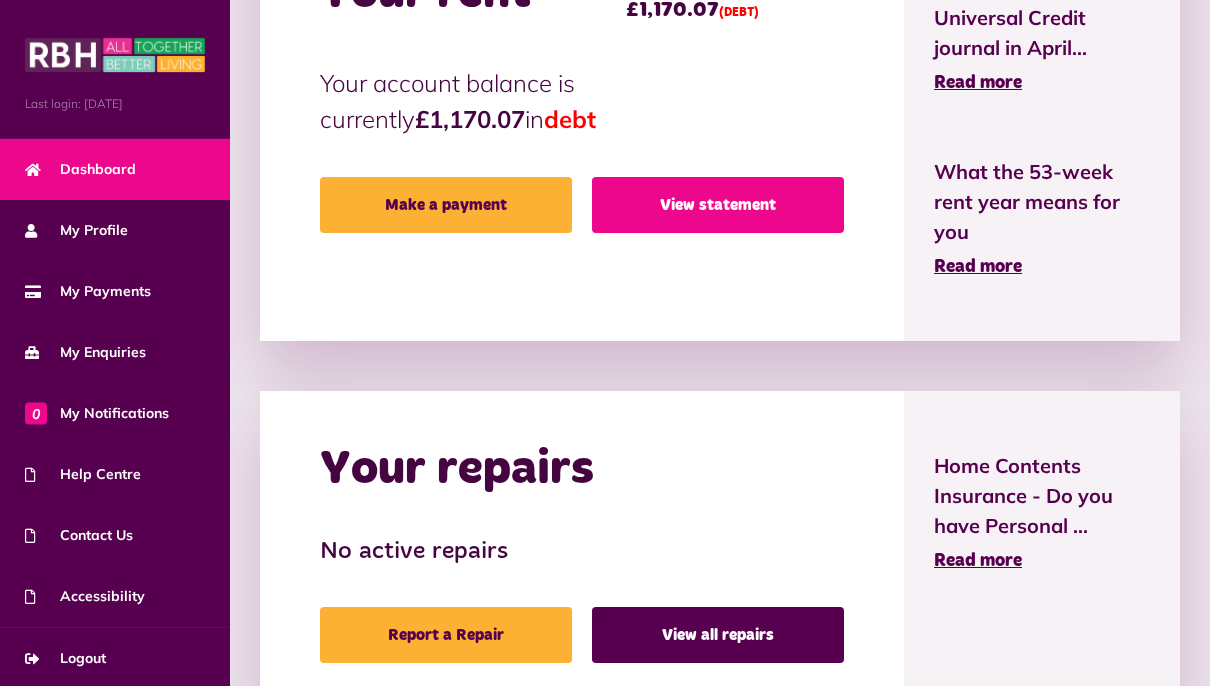 click on "View statement" at bounding box center [718, 205] 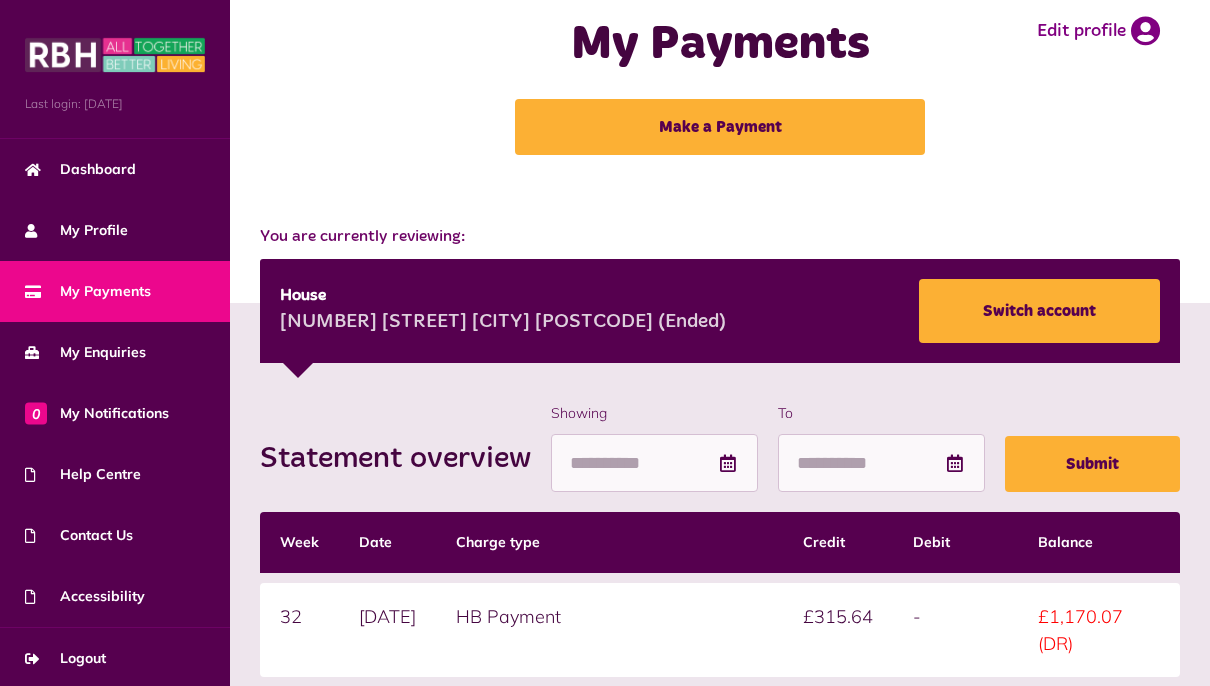 scroll, scrollTop: 0, scrollLeft: 0, axis: both 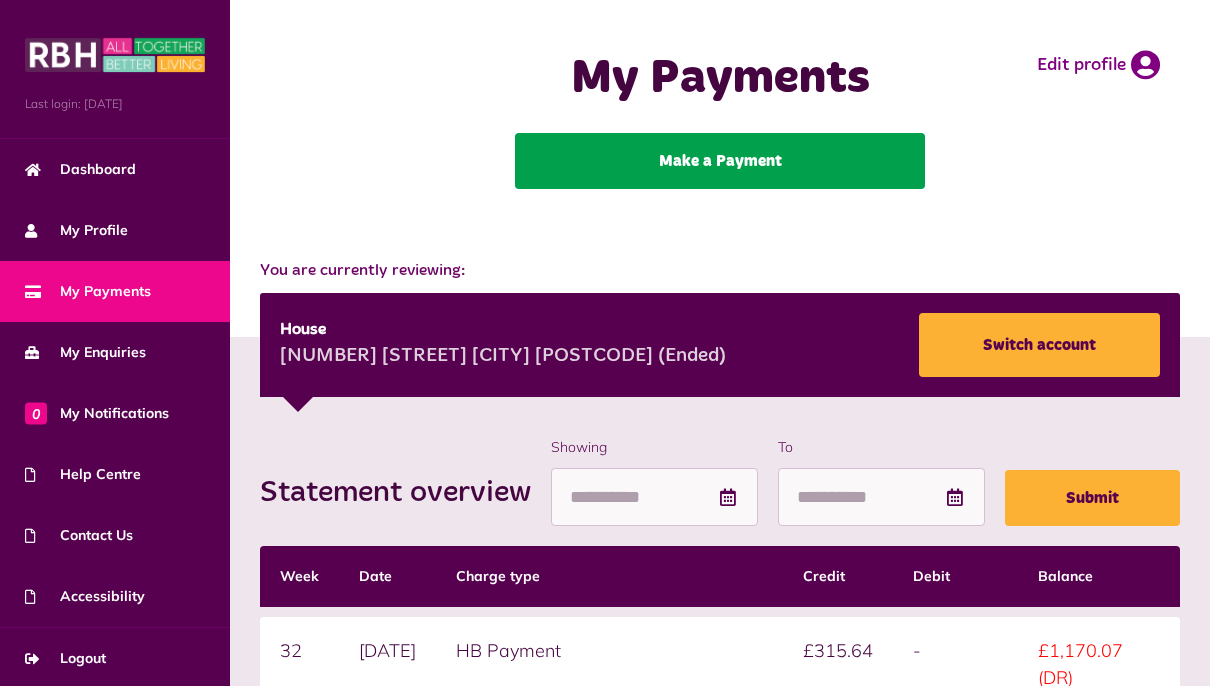 click on "Make a Payment" at bounding box center [720, 161] 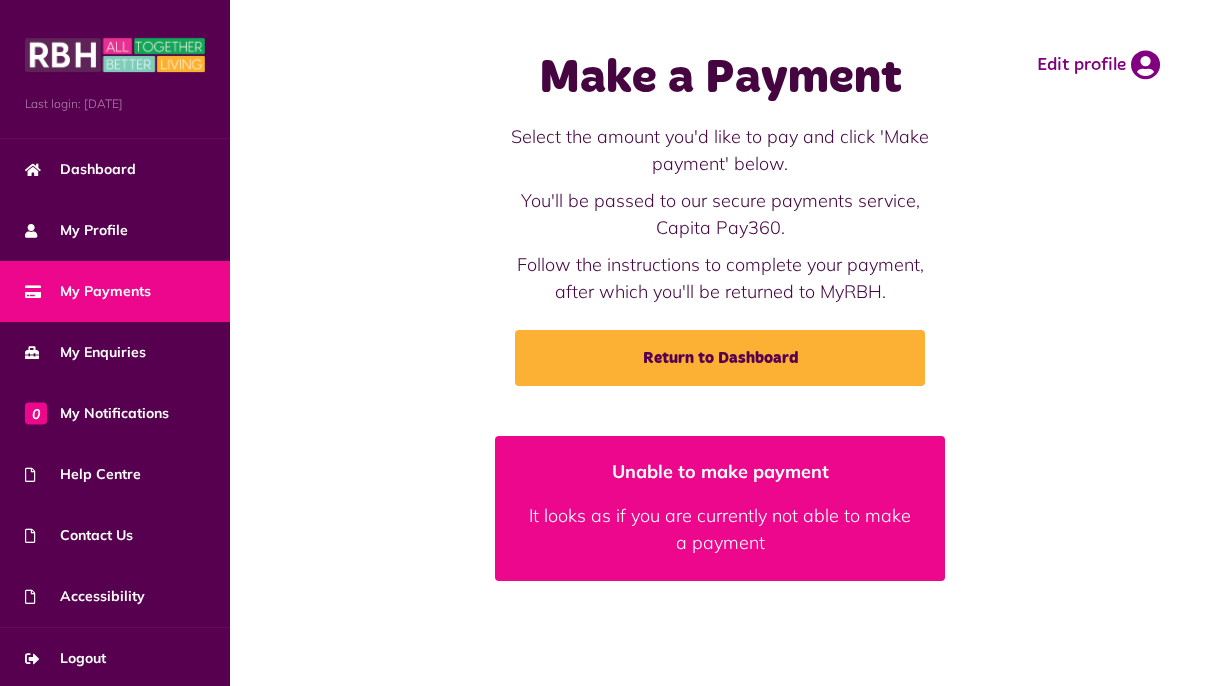 scroll, scrollTop: 0, scrollLeft: 0, axis: both 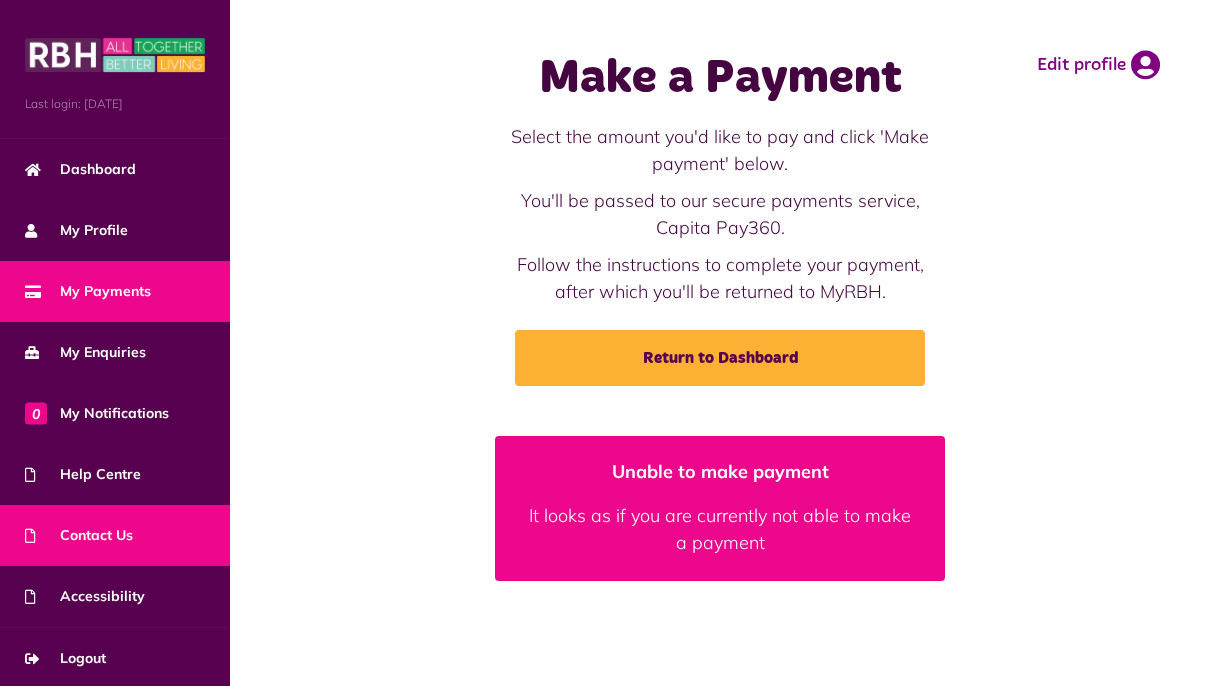 click on "Contact Us" at bounding box center [115, 535] 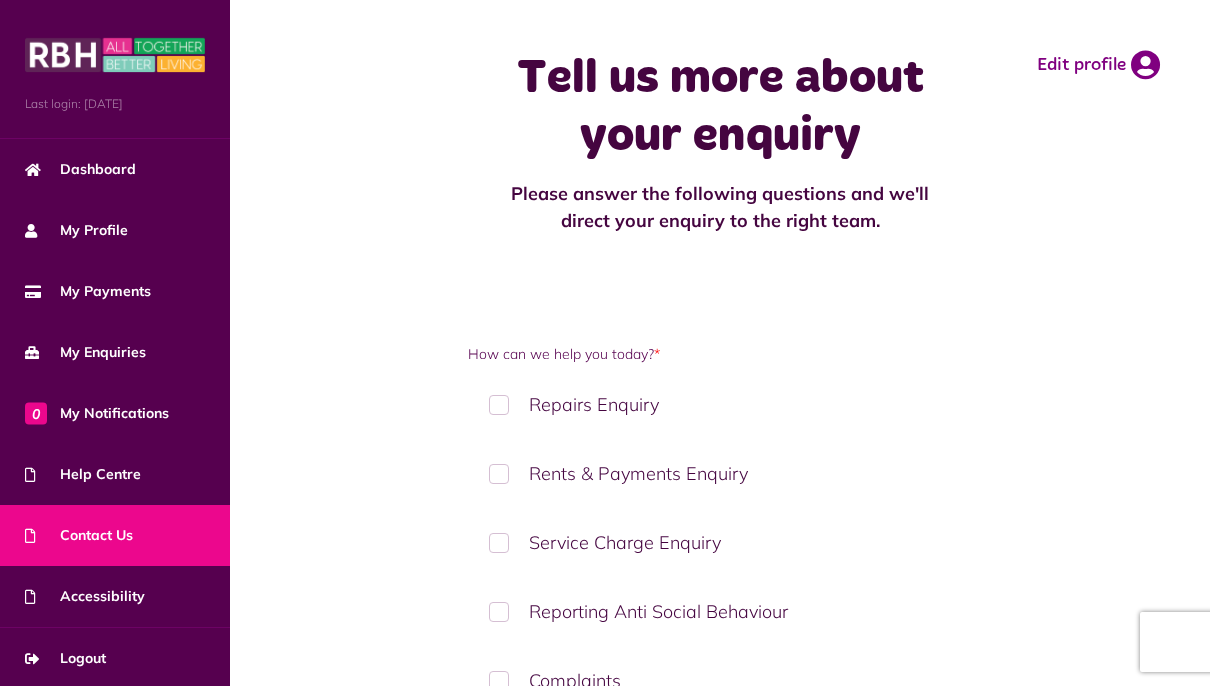 scroll, scrollTop: 200, scrollLeft: 0, axis: vertical 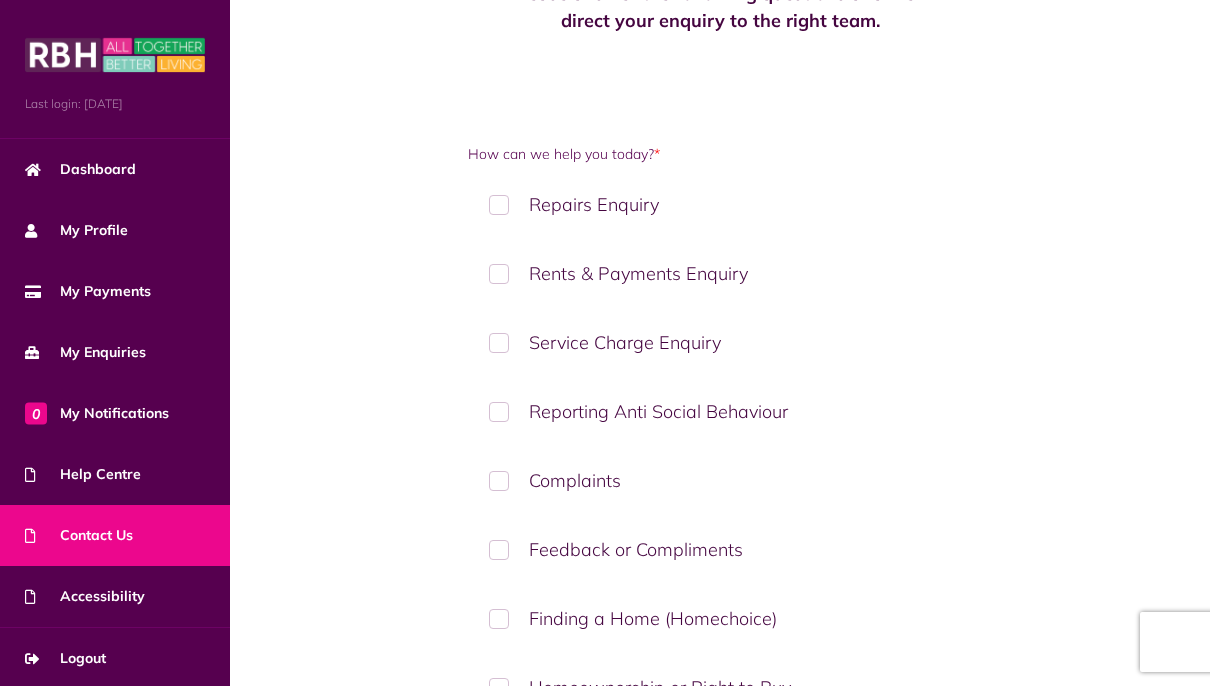click on "Rents & Payments Enquiry" at bounding box center (720, 273) 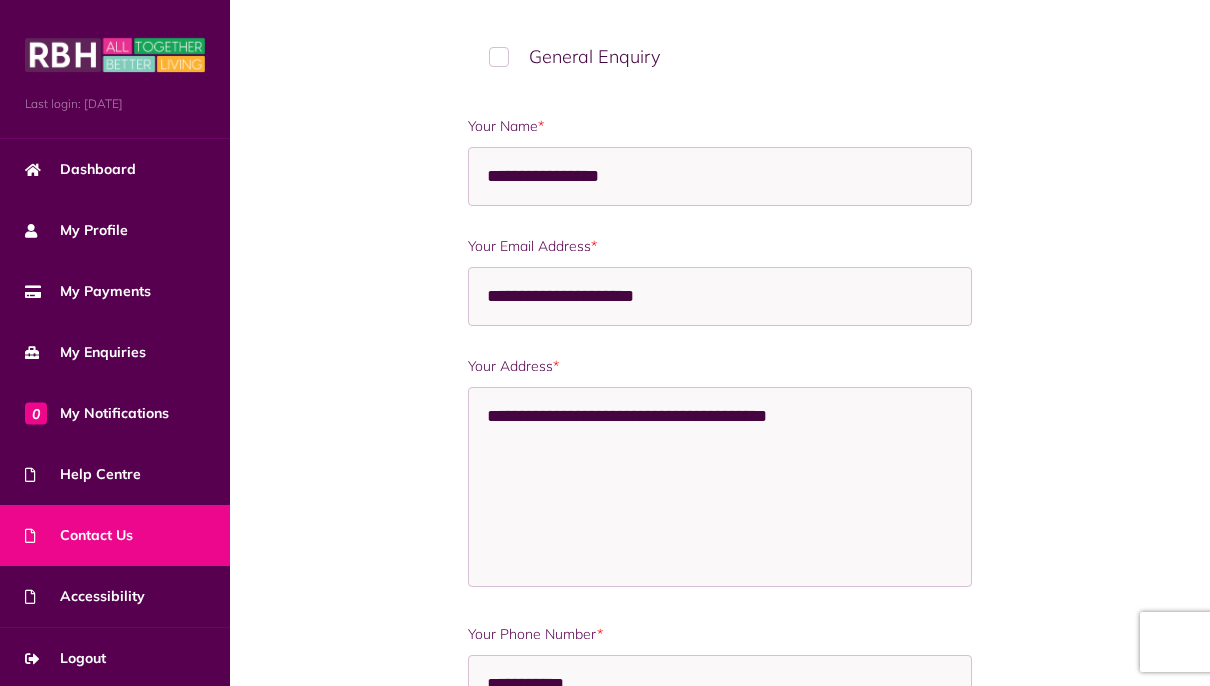scroll, scrollTop: 1100, scrollLeft: 0, axis: vertical 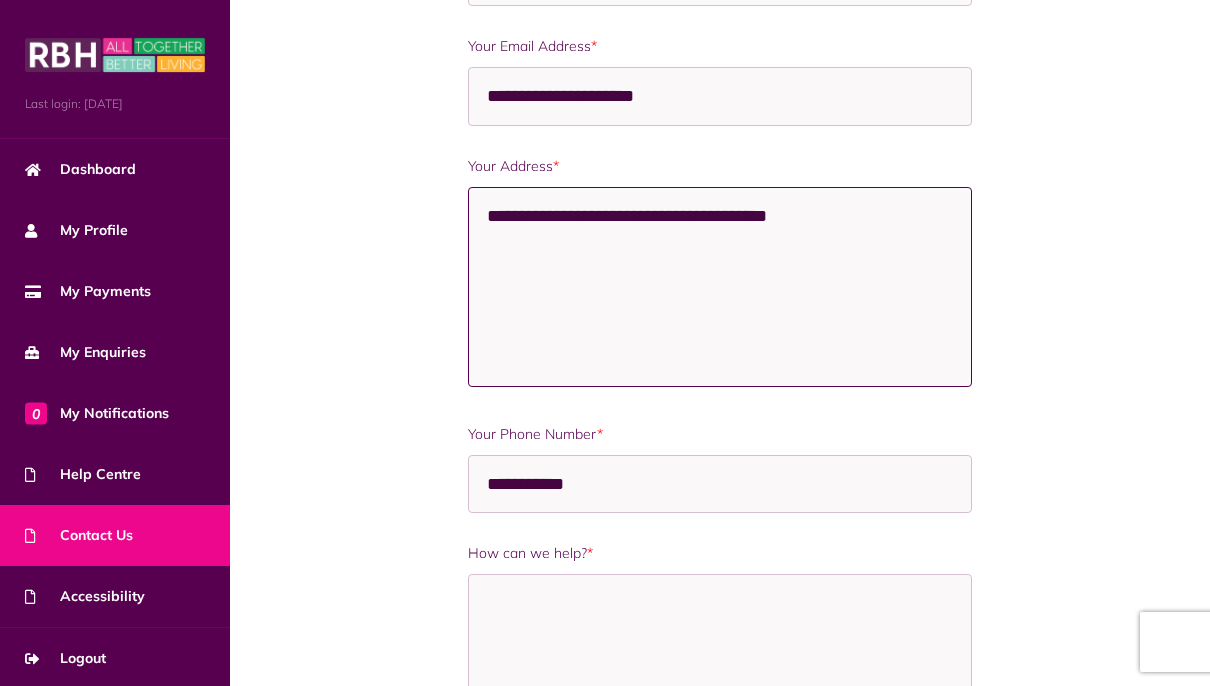 drag, startPoint x: 870, startPoint y: 222, endPoint x: 483, endPoint y: 226, distance: 387.02066 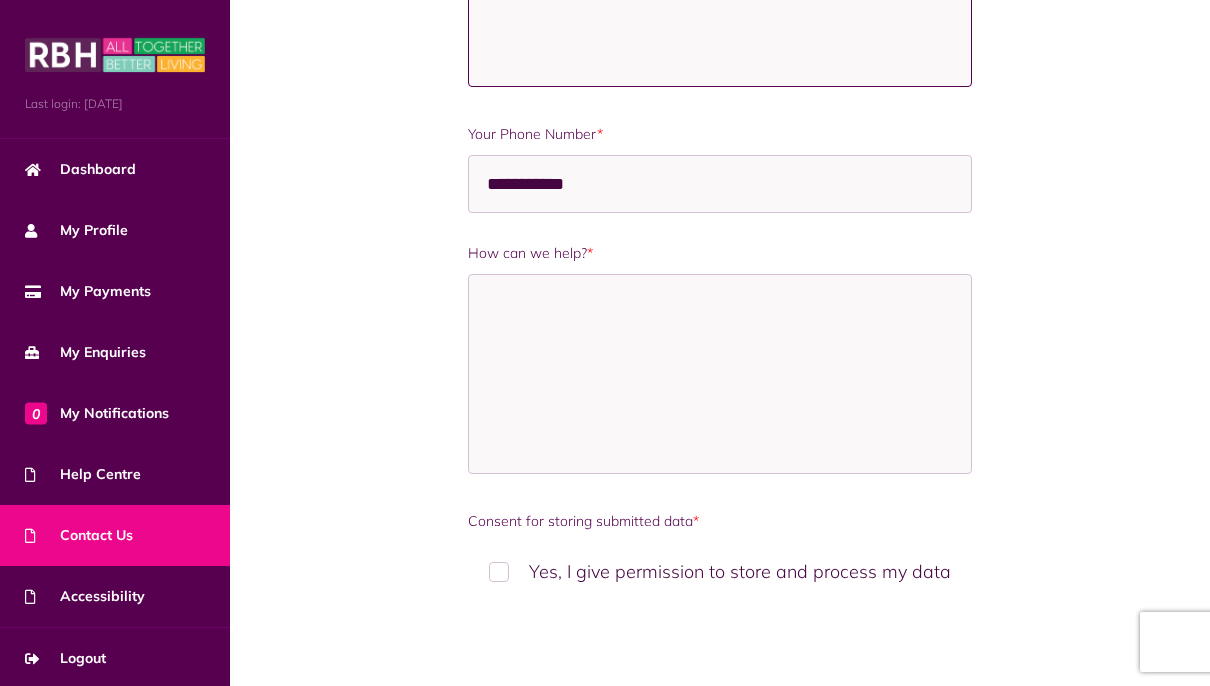 scroll, scrollTop: 1500, scrollLeft: 0, axis: vertical 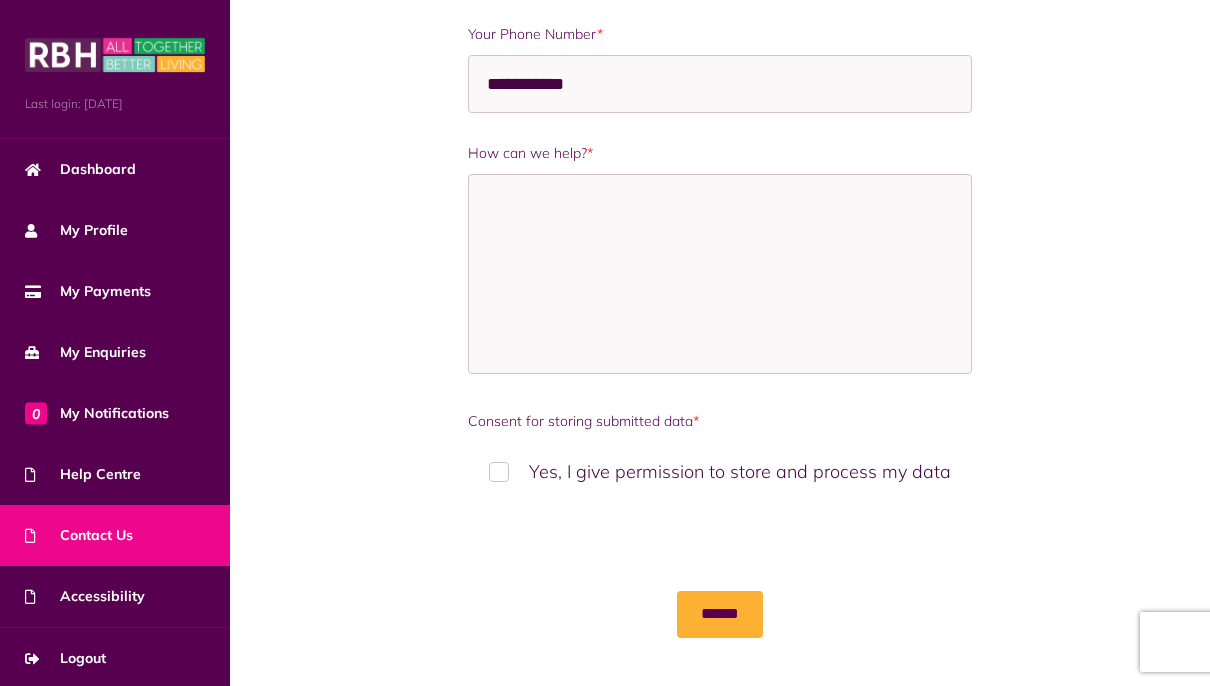 type on "**********" 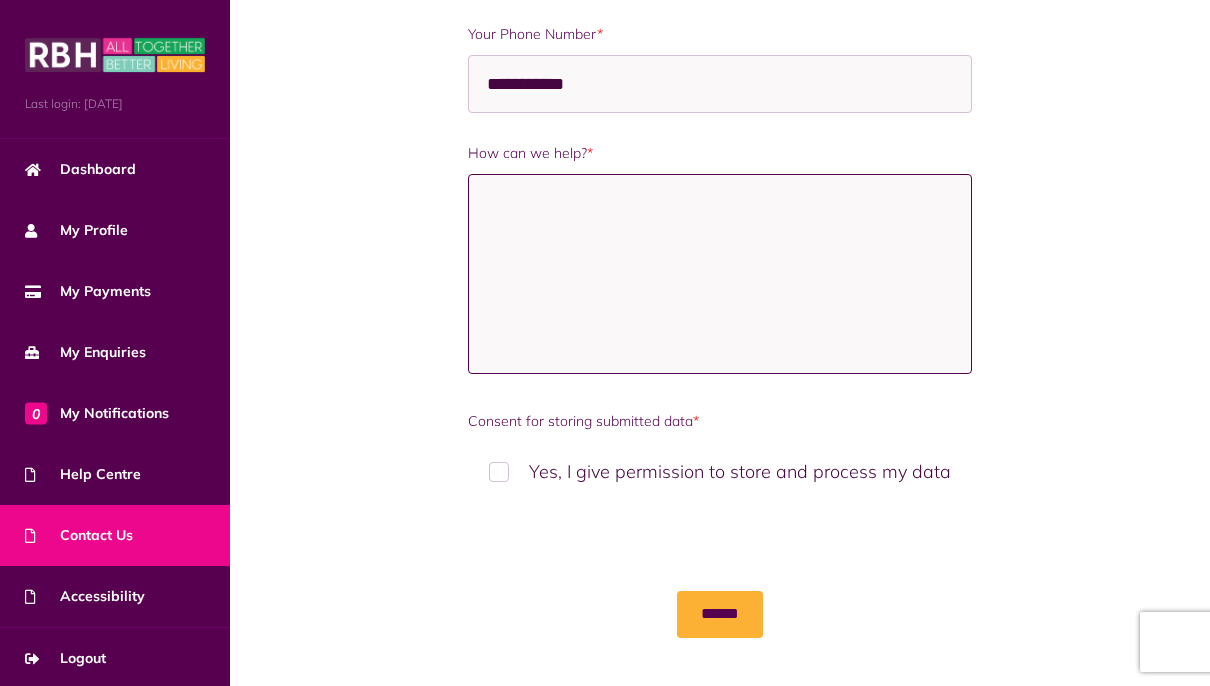 click on "How can we help?                                              *" at bounding box center [720, 274] 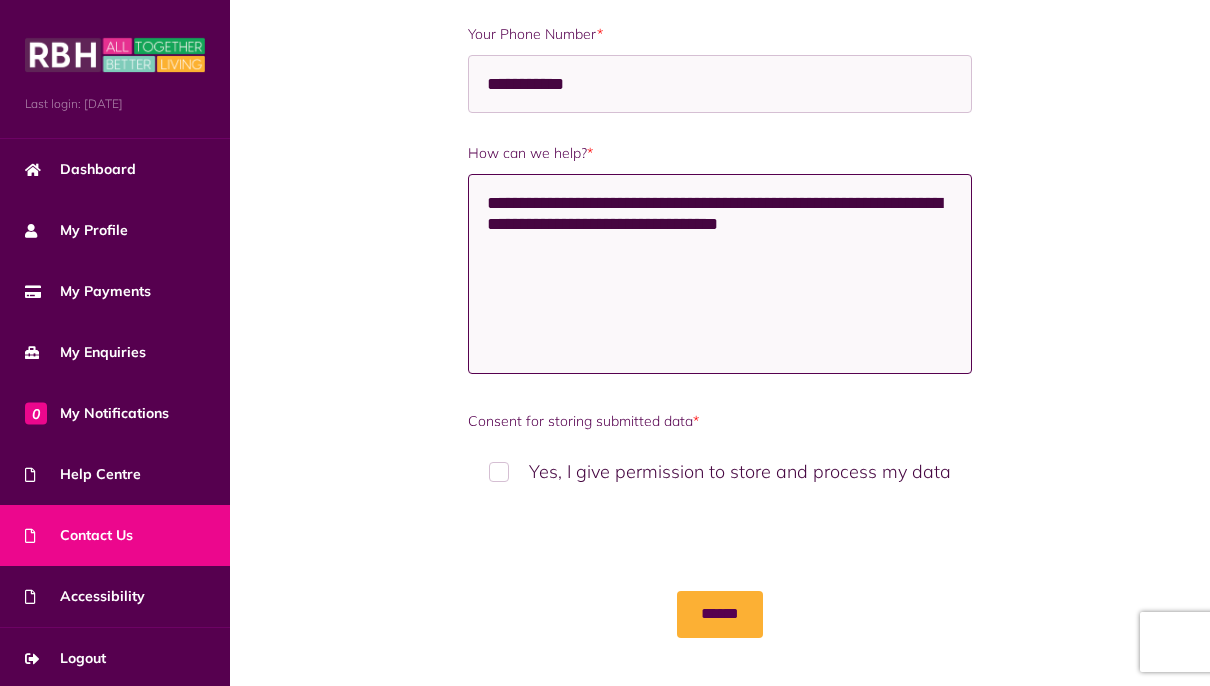 click on "**********" at bounding box center (720, 274) 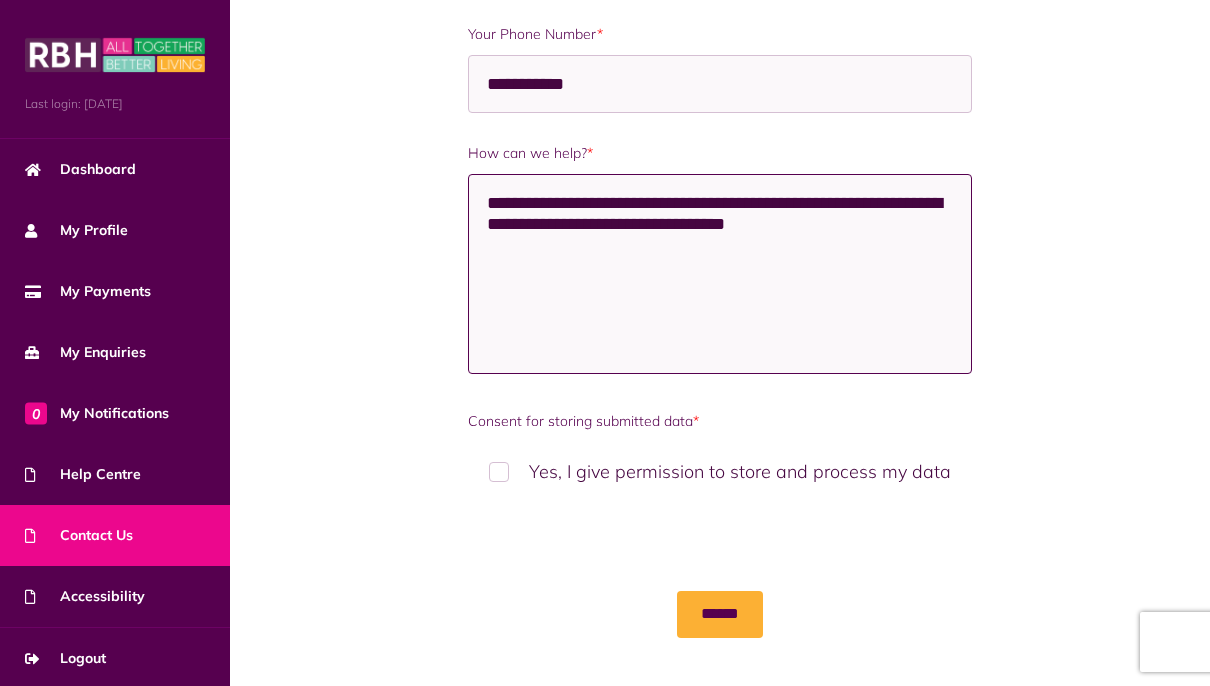 click on "**********" at bounding box center [720, 274] 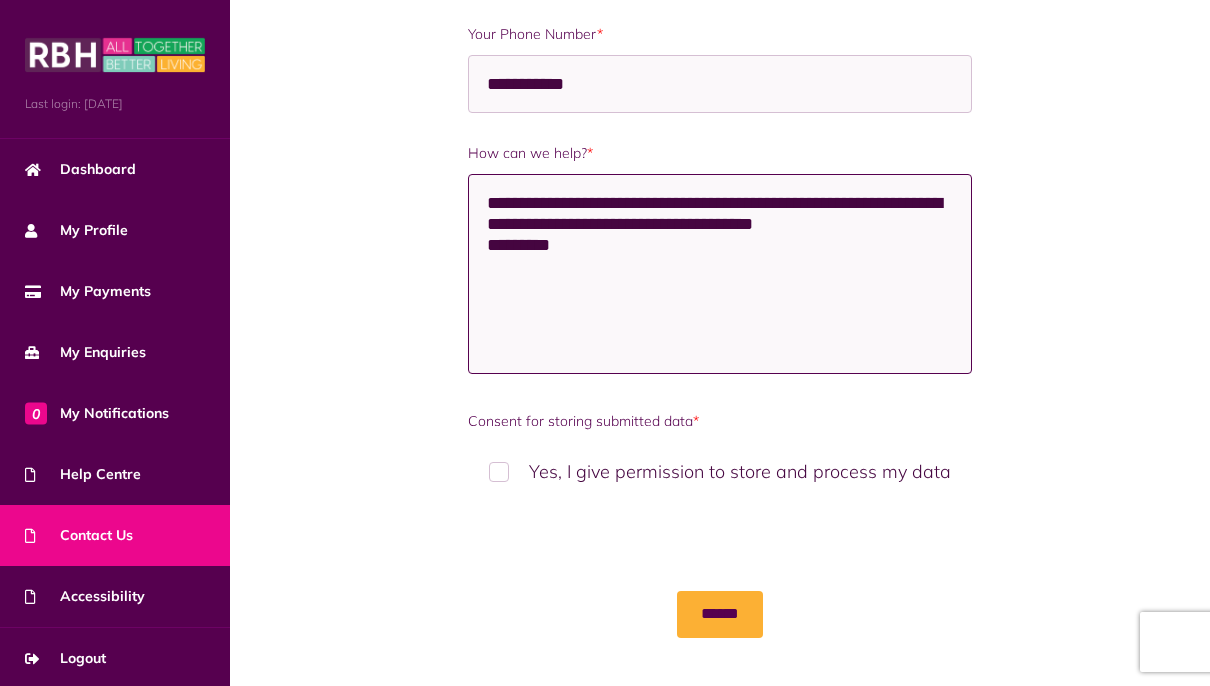 type on "**********" 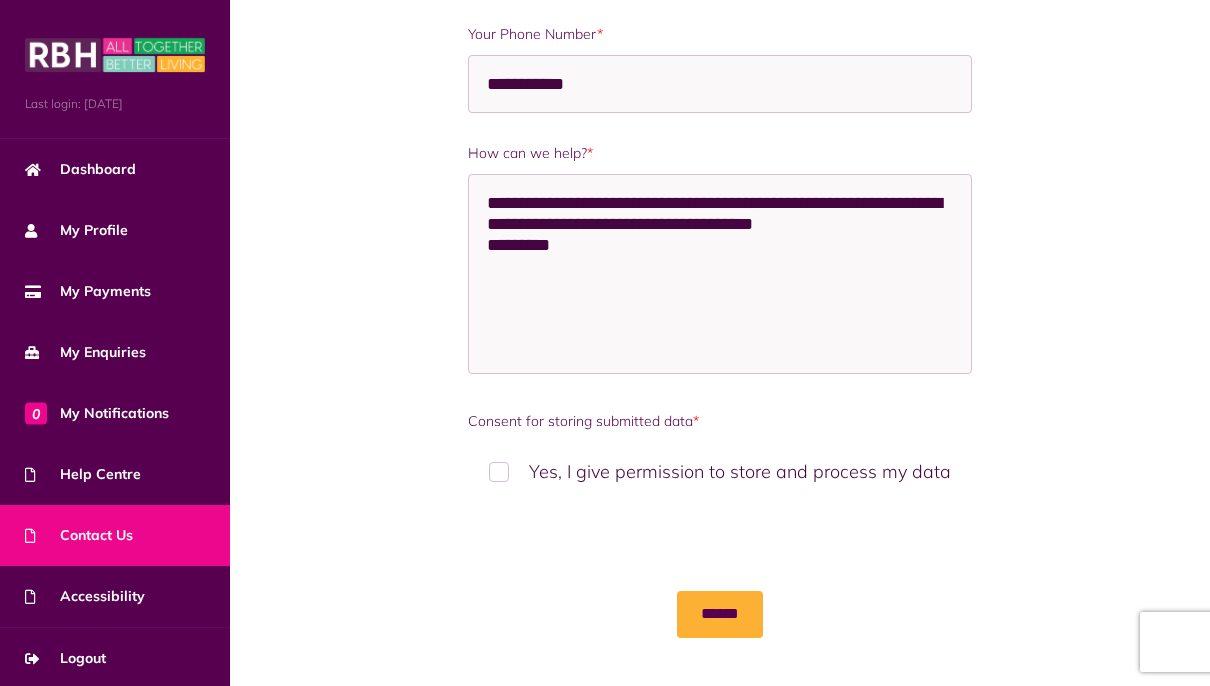 click on "Yes, I give permission to store and process my data" at bounding box center (720, 471) 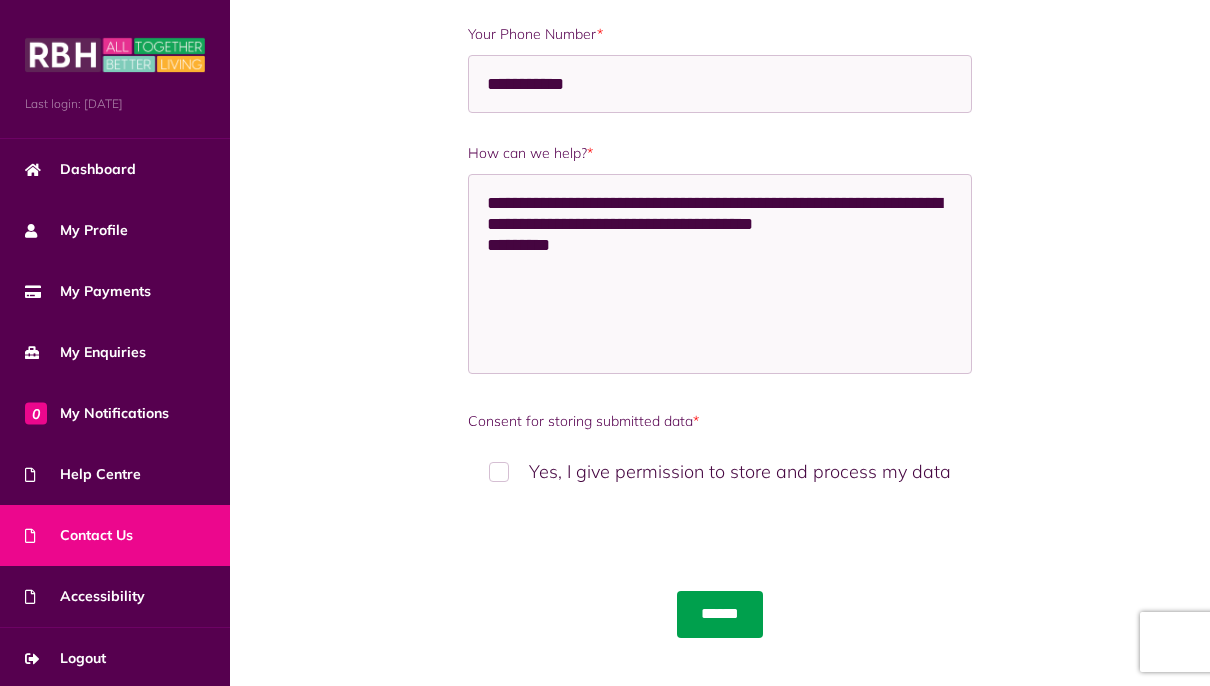 click on "******" at bounding box center (720, 614) 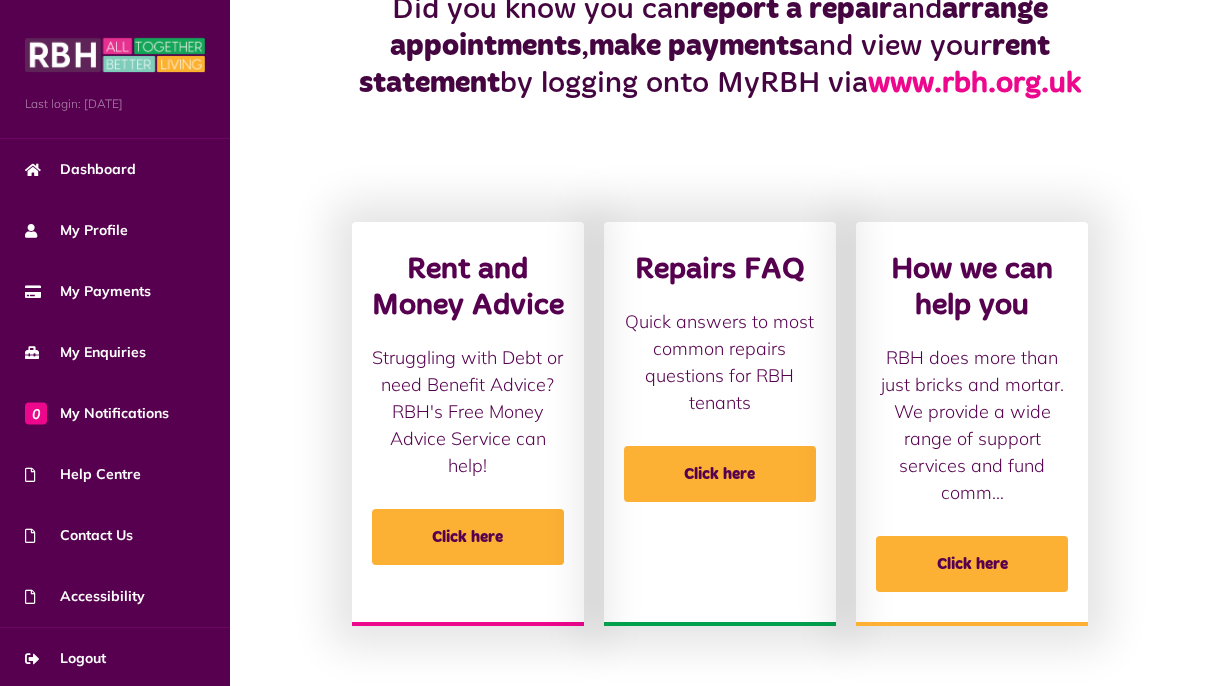 scroll, scrollTop: 608, scrollLeft: 0, axis: vertical 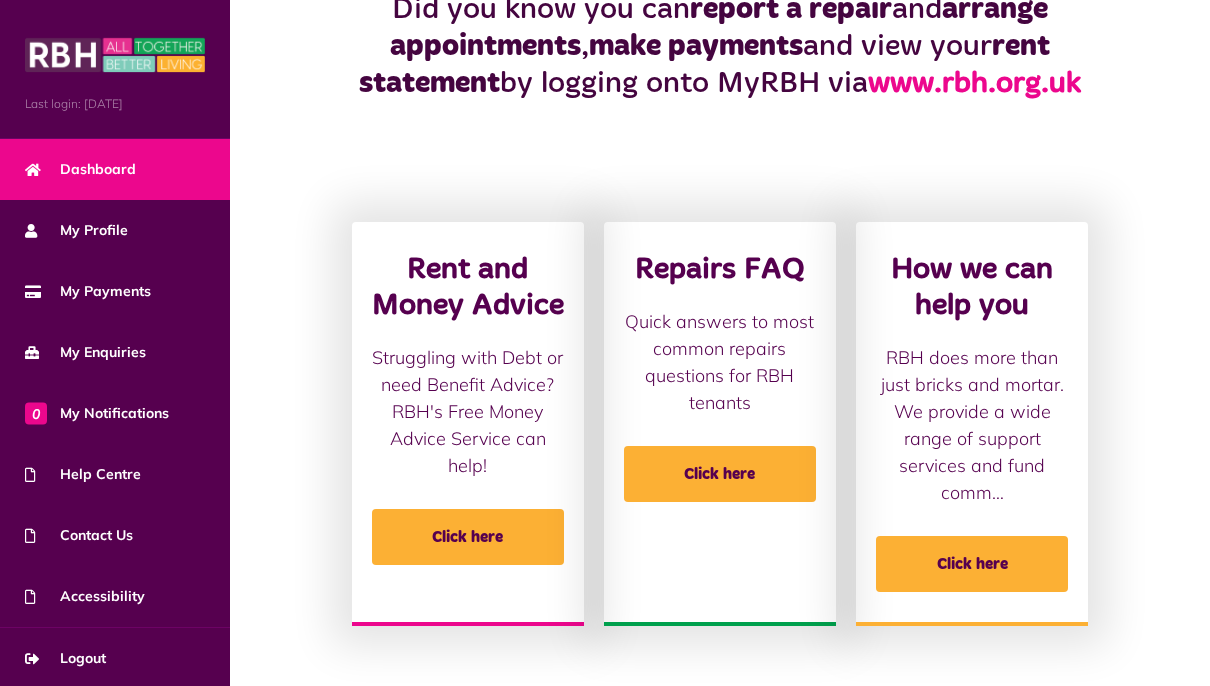 click on "Dashboard" at bounding box center (115, 169) 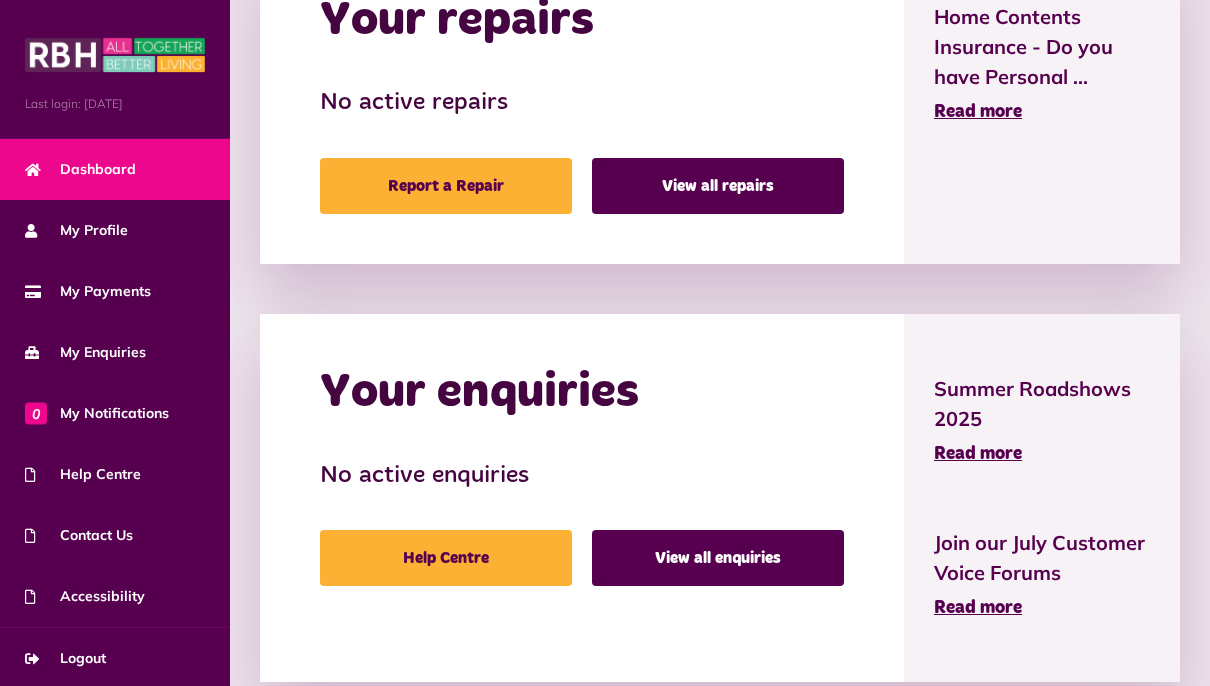 scroll, scrollTop: 1225, scrollLeft: 0, axis: vertical 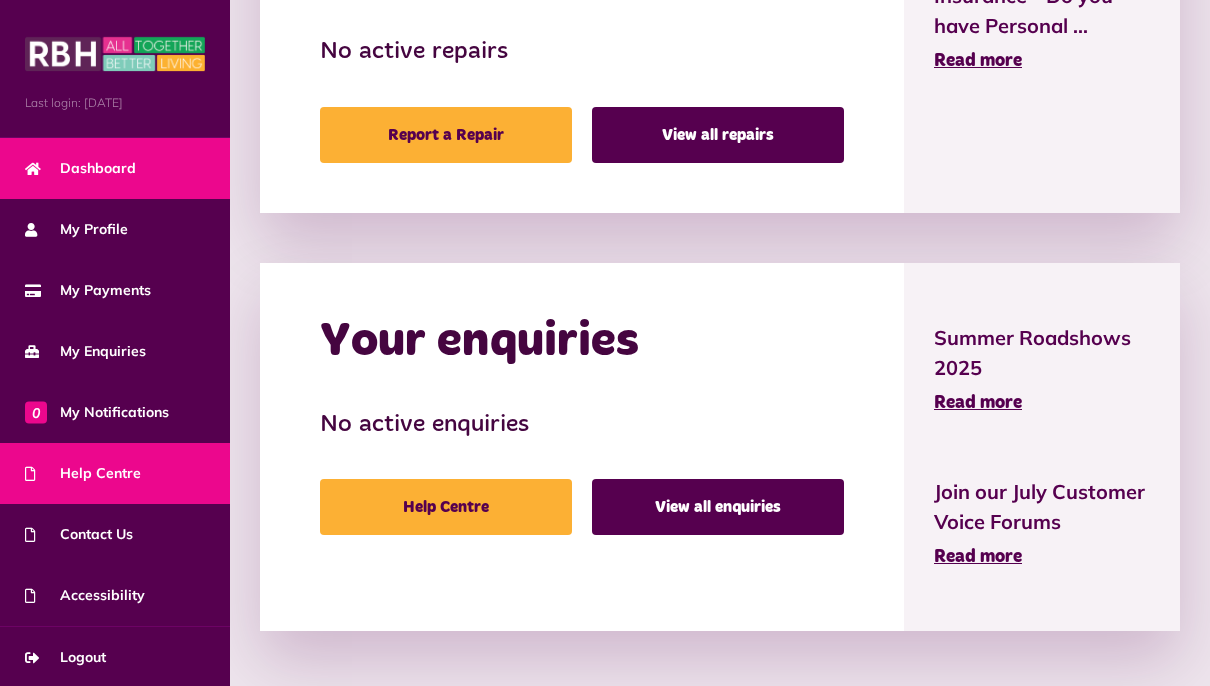 click on "Help Centre" at bounding box center [115, 473] 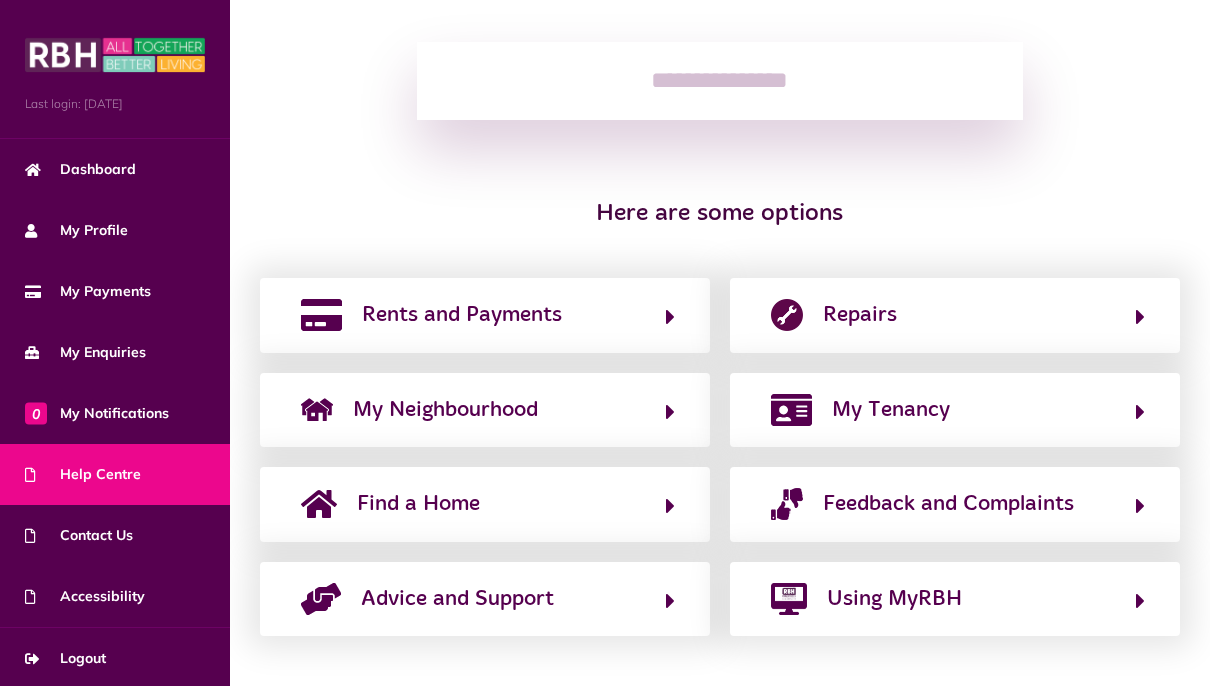 scroll, scrollTop: 294, scrollLeft: 0, axis: vertical 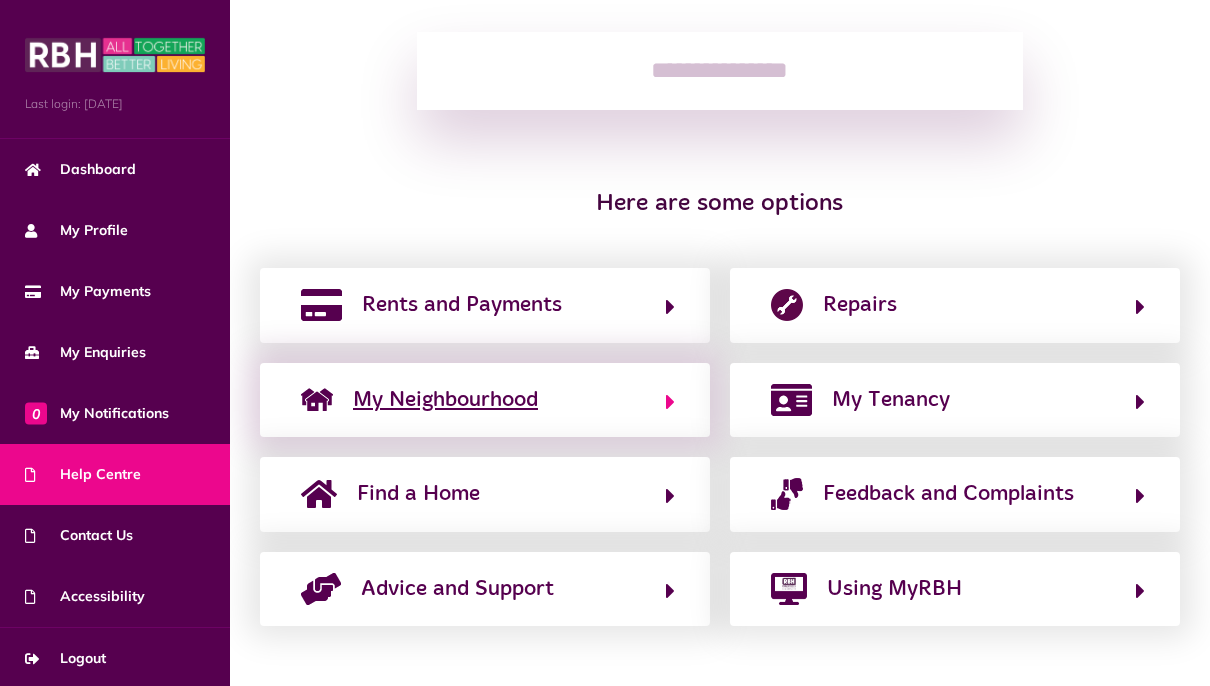 click on "My Neighbourhood" 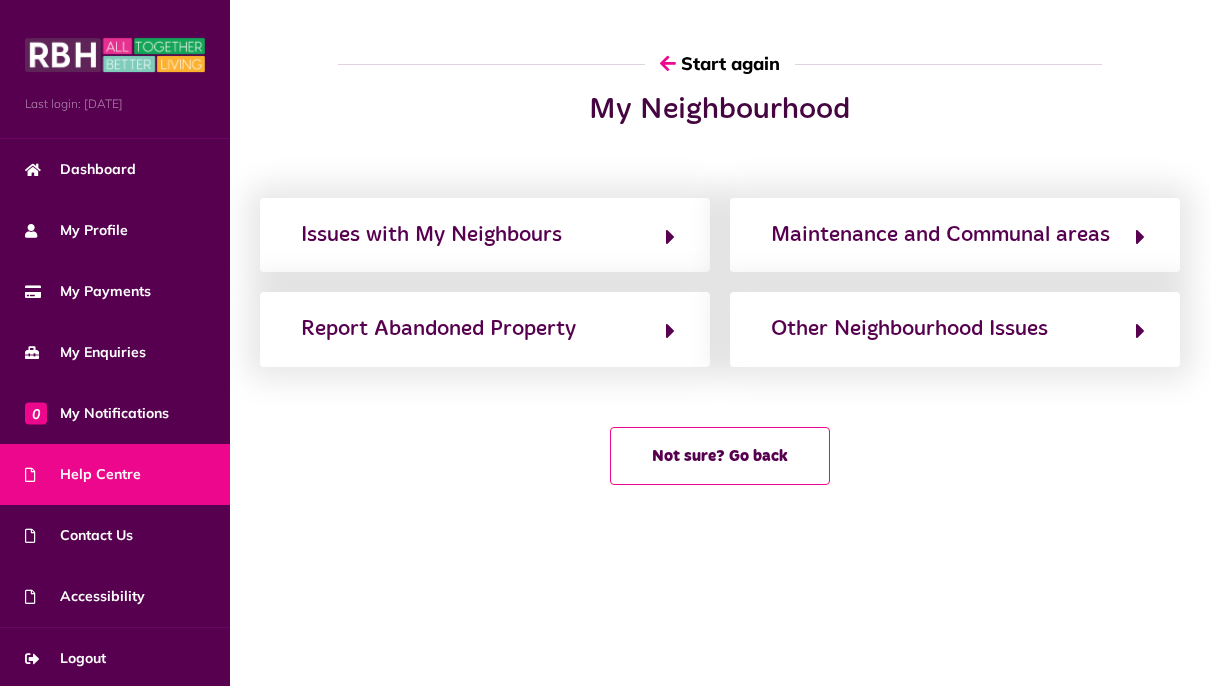 scroll, scrollTop: 0, scrollLeft: 0, axis: both 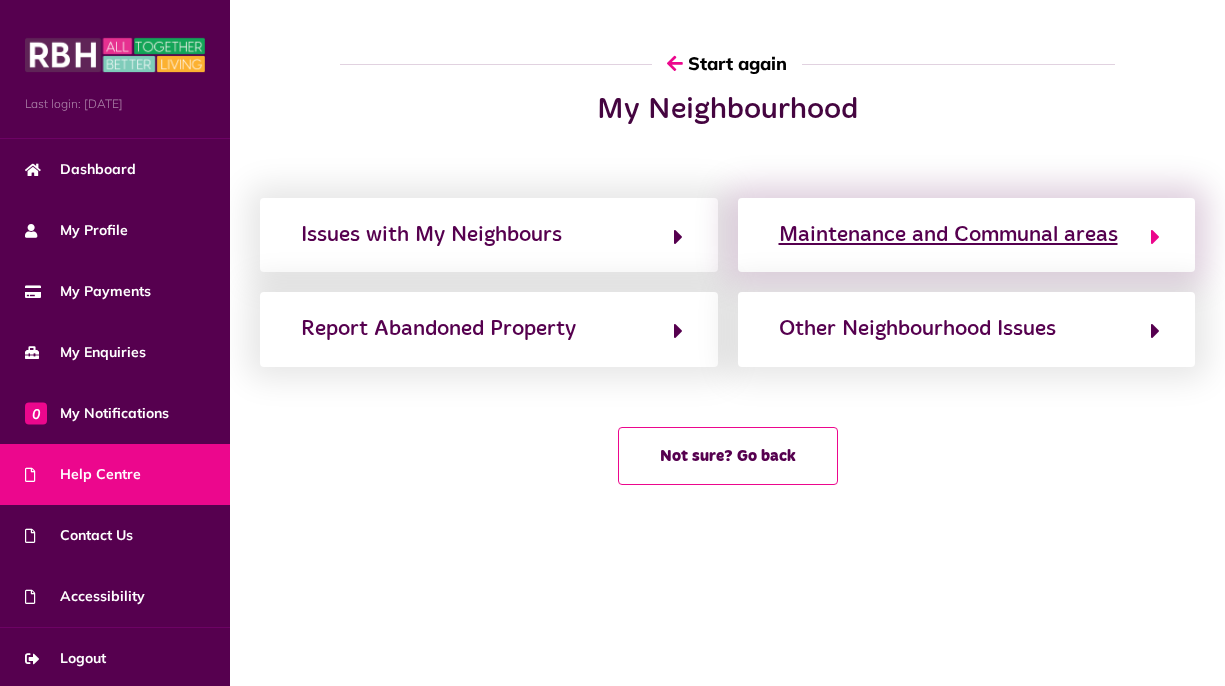 click on "Maintenance and Communal areas" 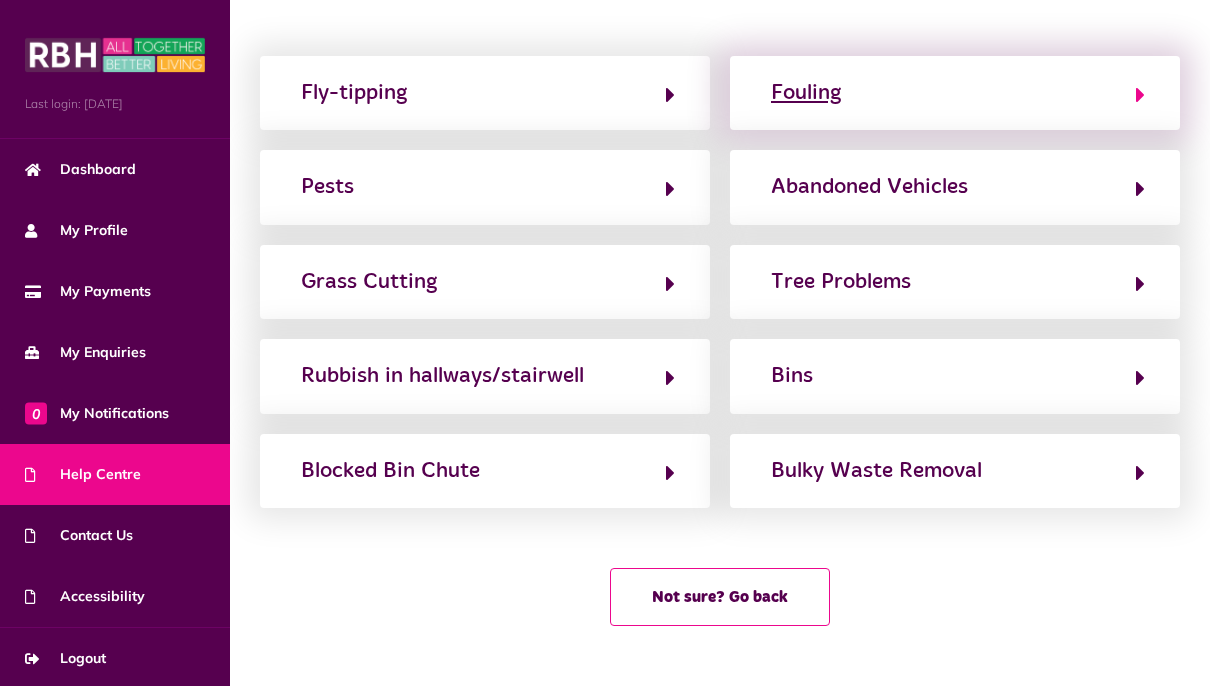 scroll, scrollTop: 42, scrollLeft: 0, axis: vertical 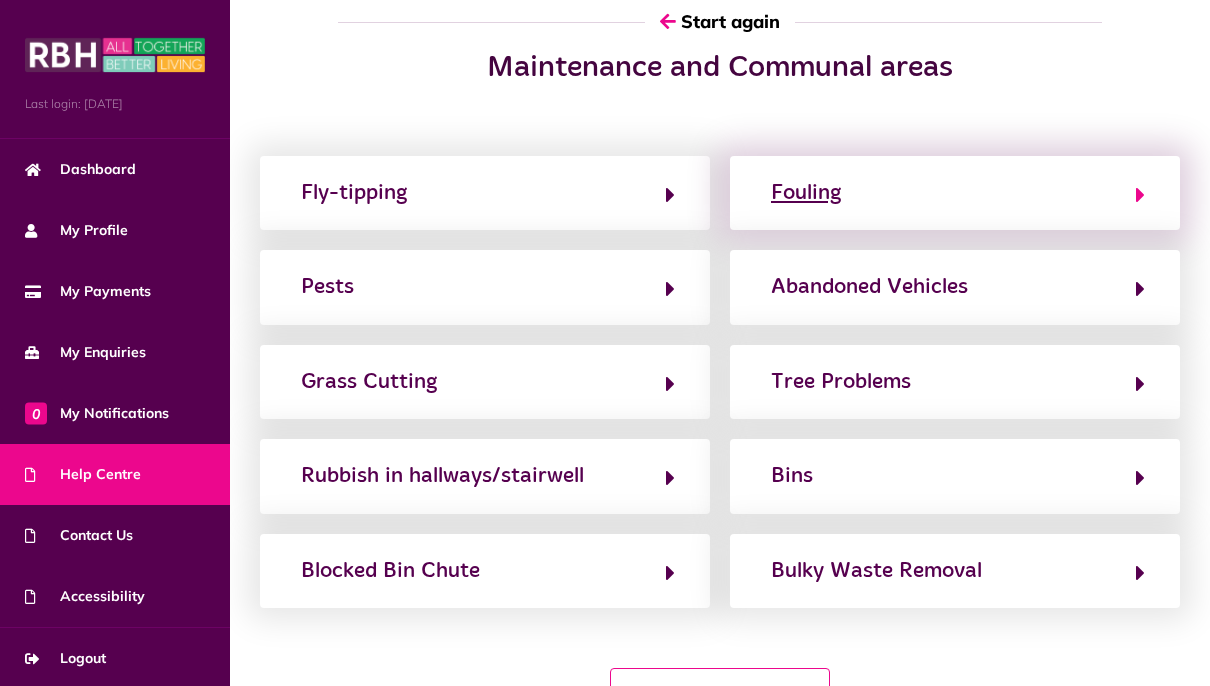 click on "Fouling" 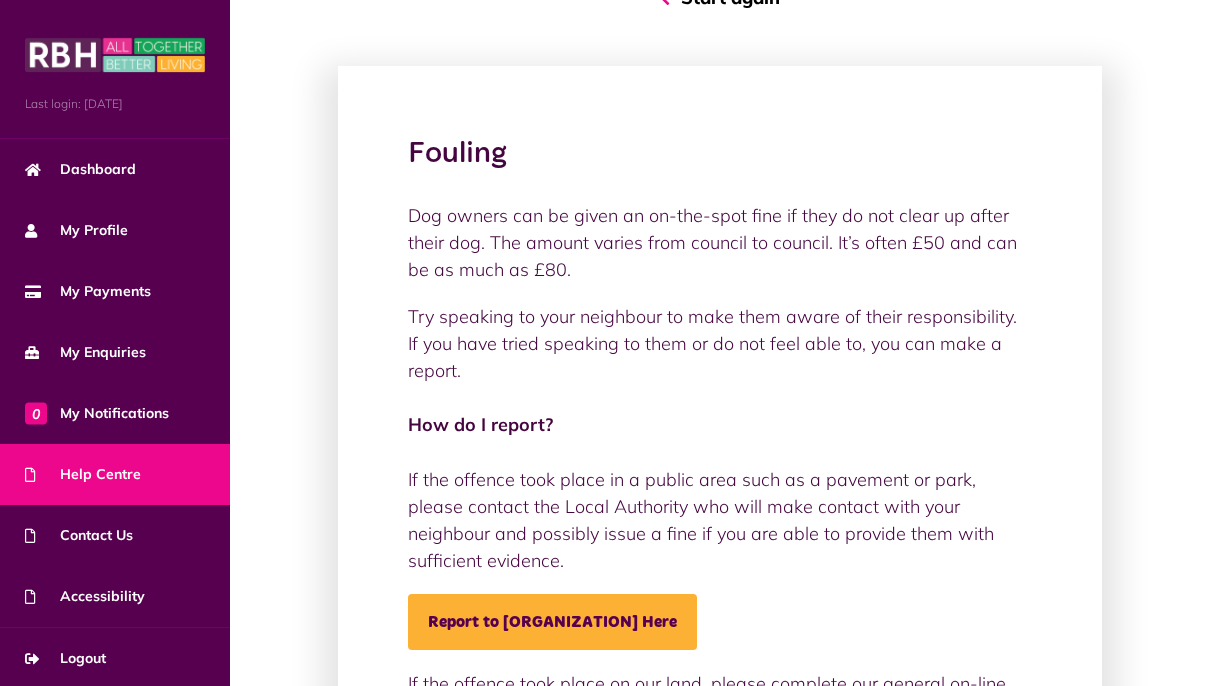 scroll, scrollTop: 100, scrollLeft: 0, axis: vertical 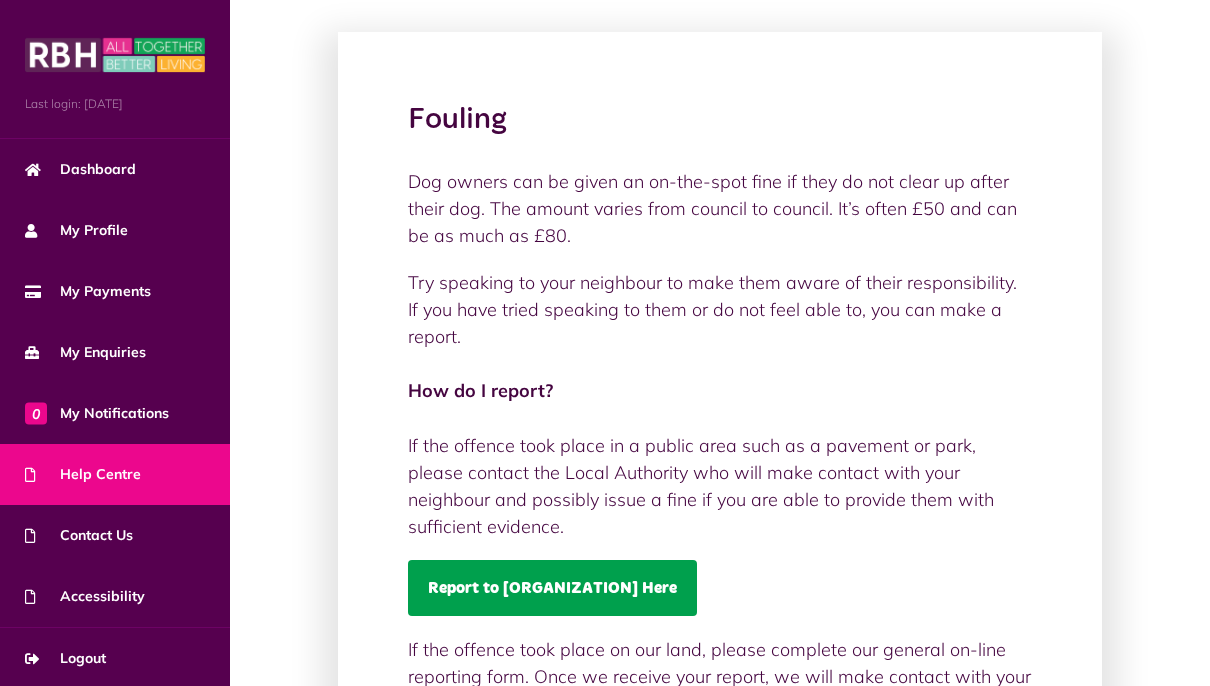 click on "Report to Rochdale Council Here" 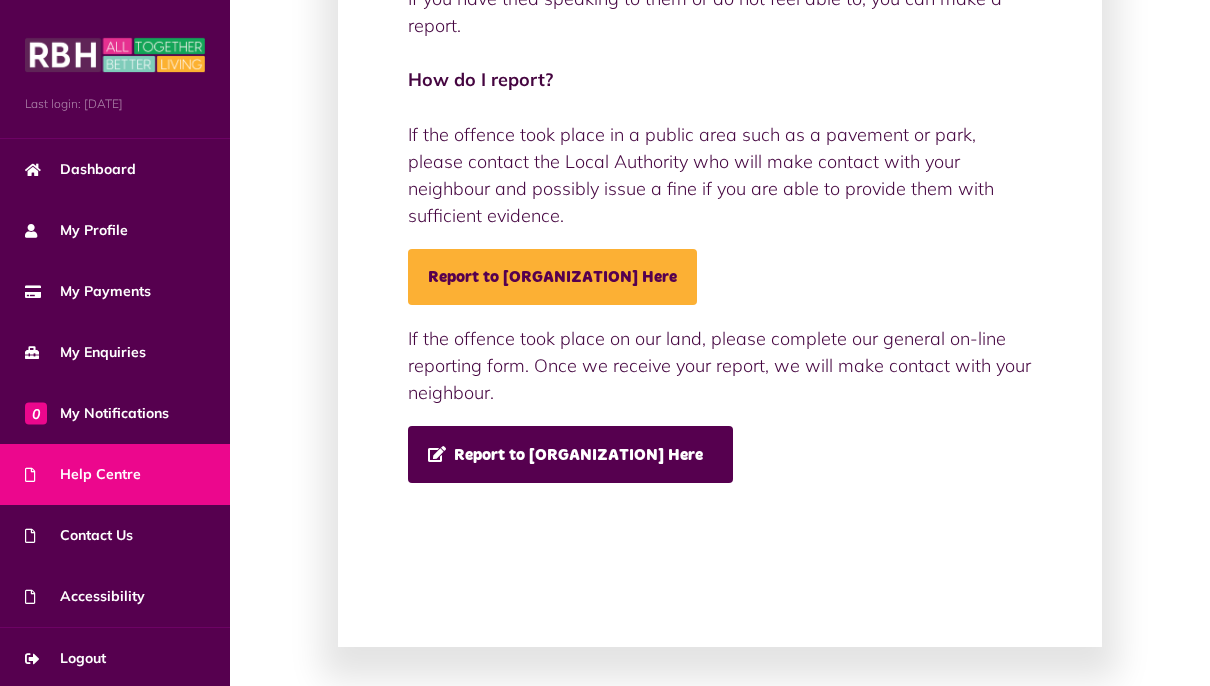 scroll, scrollTop: 500, scrollLeft: 0, axis: vertical 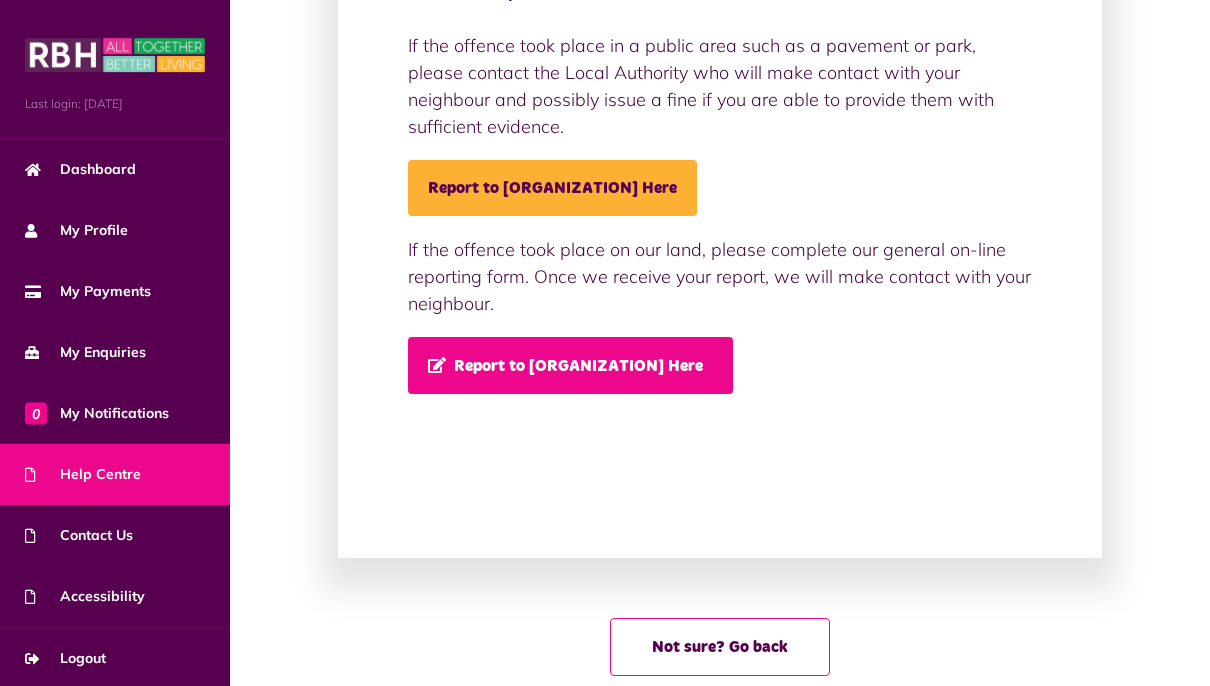 click on "Report to RBH Here" 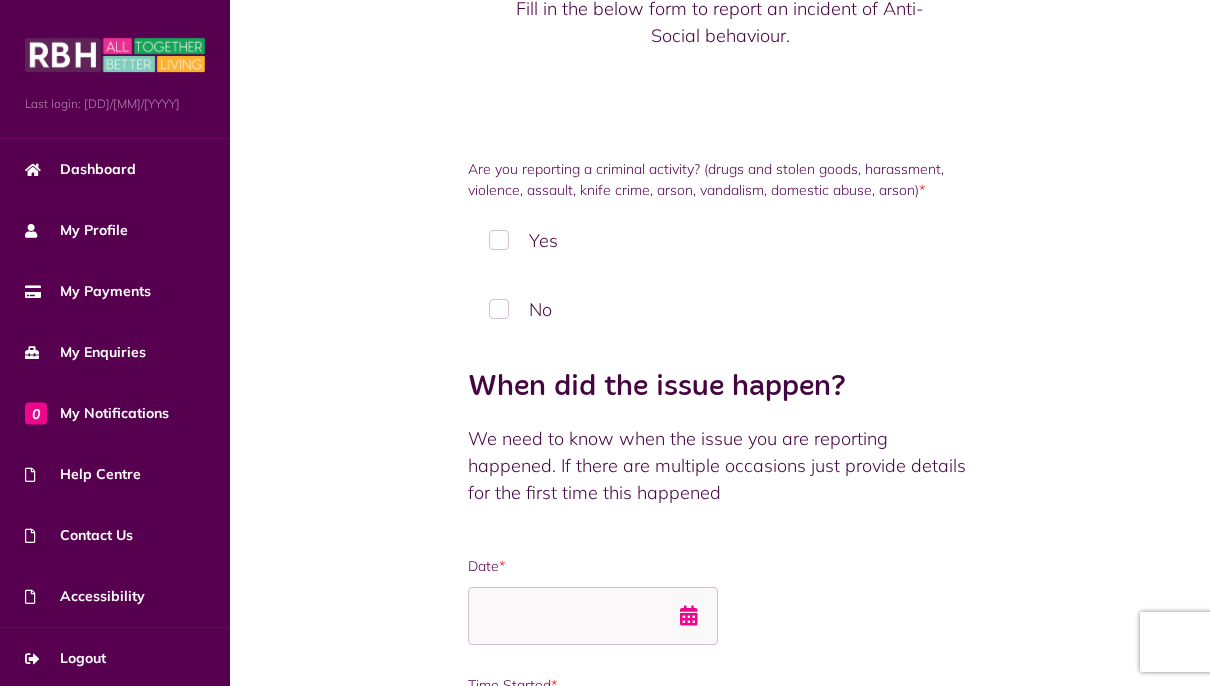 scroll, scrollTop: 200, scrollLeft: 0, axis: vertical 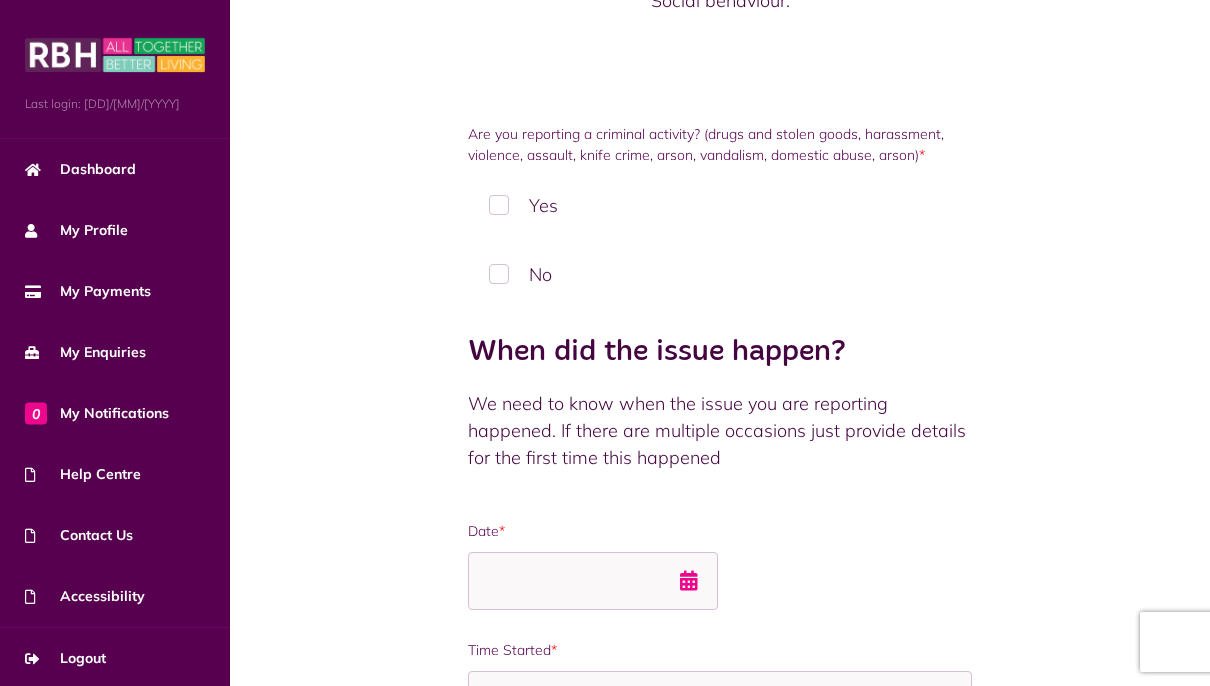 click on "No" at bounding box center (720, 274) 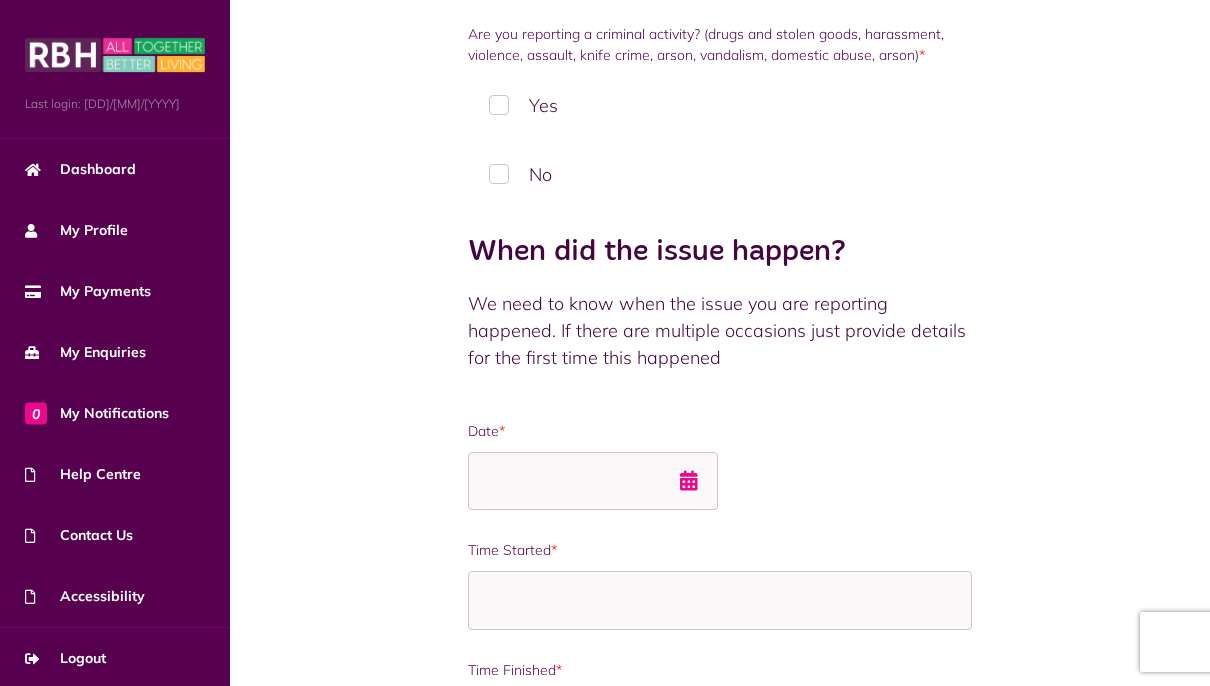 scroll, scrollTop: 400, scrollLeft: 0, axis: vertical 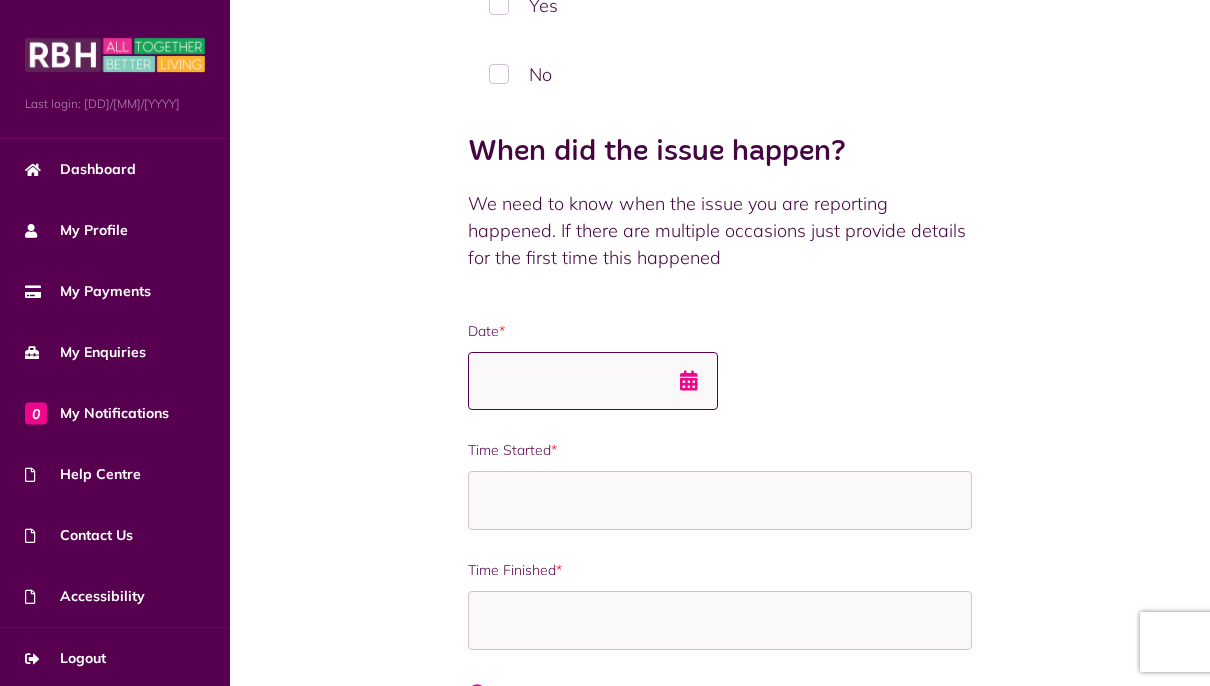 click on "Date *" at bounding box center [593, 381] 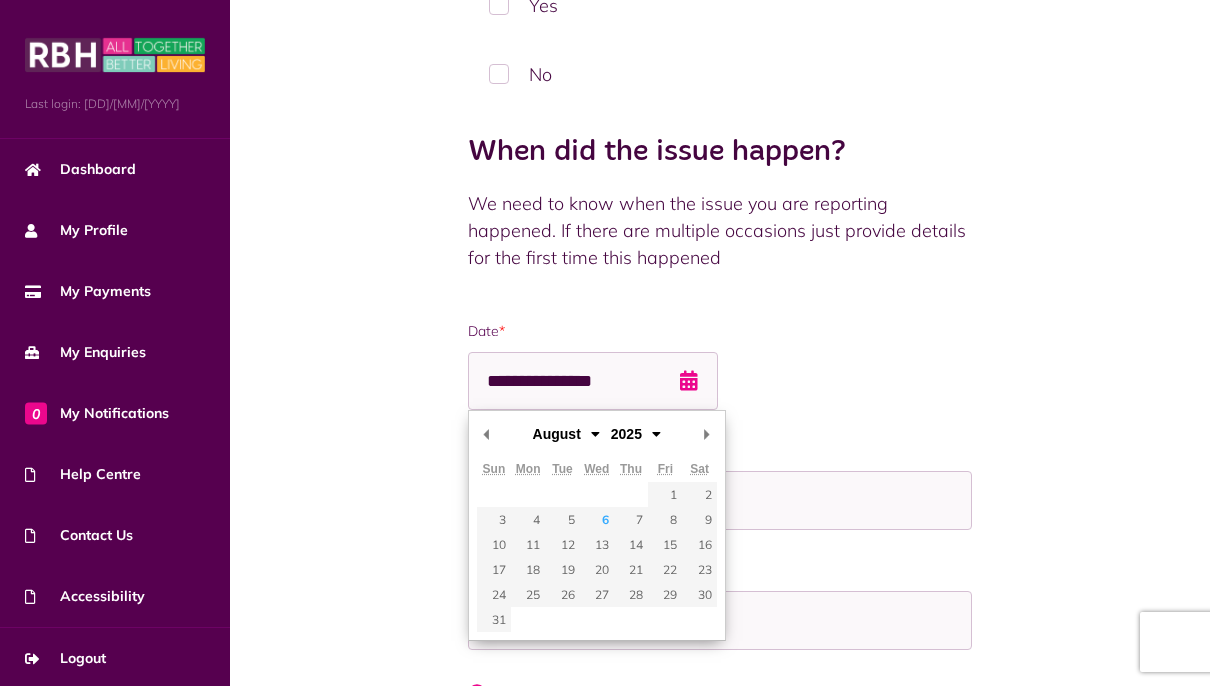 click on "Are you reporting a criminal activity? (drugs and stolen goods, harassment, violence, assault, knife crime, arson, vandalism, domestic abuse, arson) *
Yes
No
Reporting Criminal Activity
These are criminal offences and should be reported to the Police before you report to RBH. The police will provide you with a police incident number. To contact the police call 101 for non-emergencies and call 999 for emergencies.
*
*" at bounding box center (720, 1209) 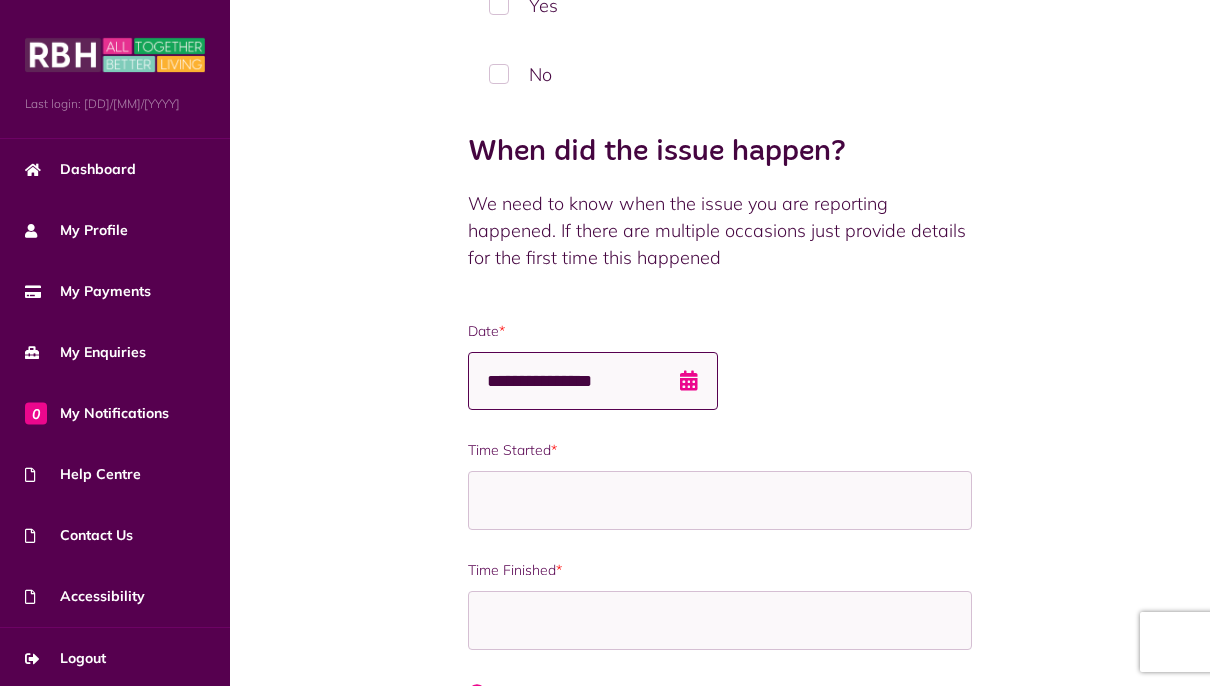 click on "**********" at bounding box center [593, 381] 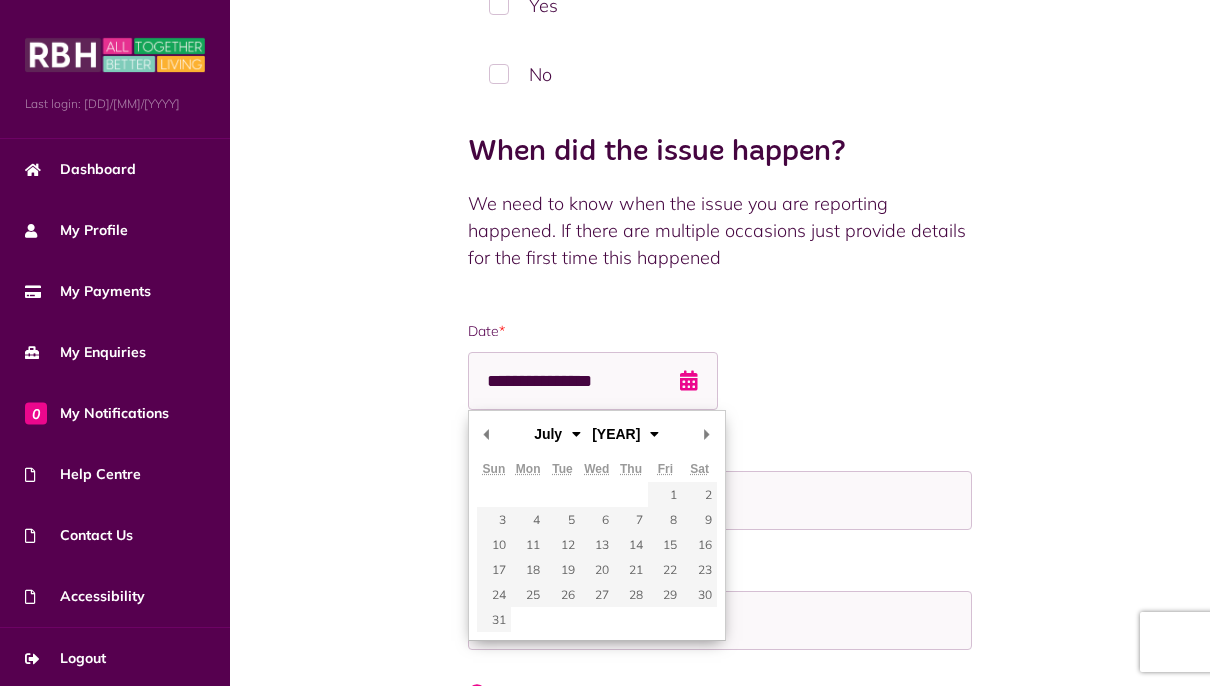 click on "Are you reporting a criminal activity? (drugs and stolen goods, harassment, violence, assault, knife crime, arson, vandalism, domestic abuse, arson) *
Yes
No
Reporting Criminal Activity
These are criminal offences and should be reported to the Police before you report to RBH. The police will provide you with a police incident number. To contact the police call 101 for non-emergencies and call 999 for emergencies.
*
*" at bounding box center (720, 1209) 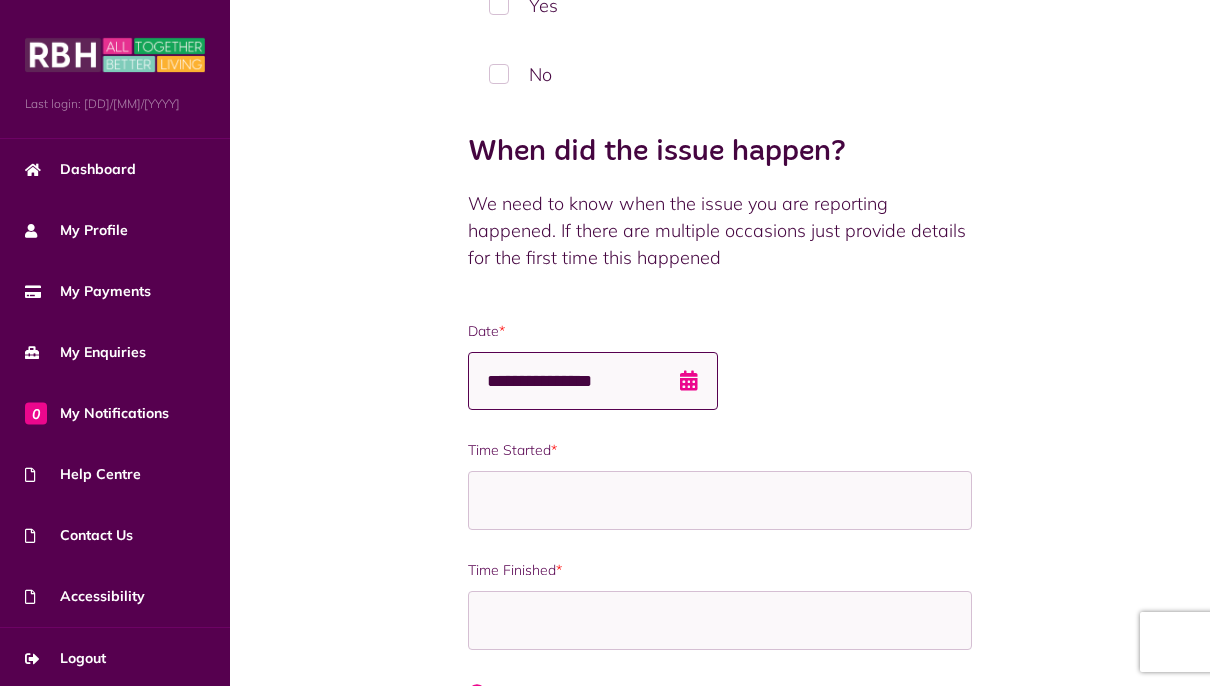 drag, startPoint x: 576, startPoint y: 384, endPoint x: 458, endPoint y: 387, distance: 118.03813 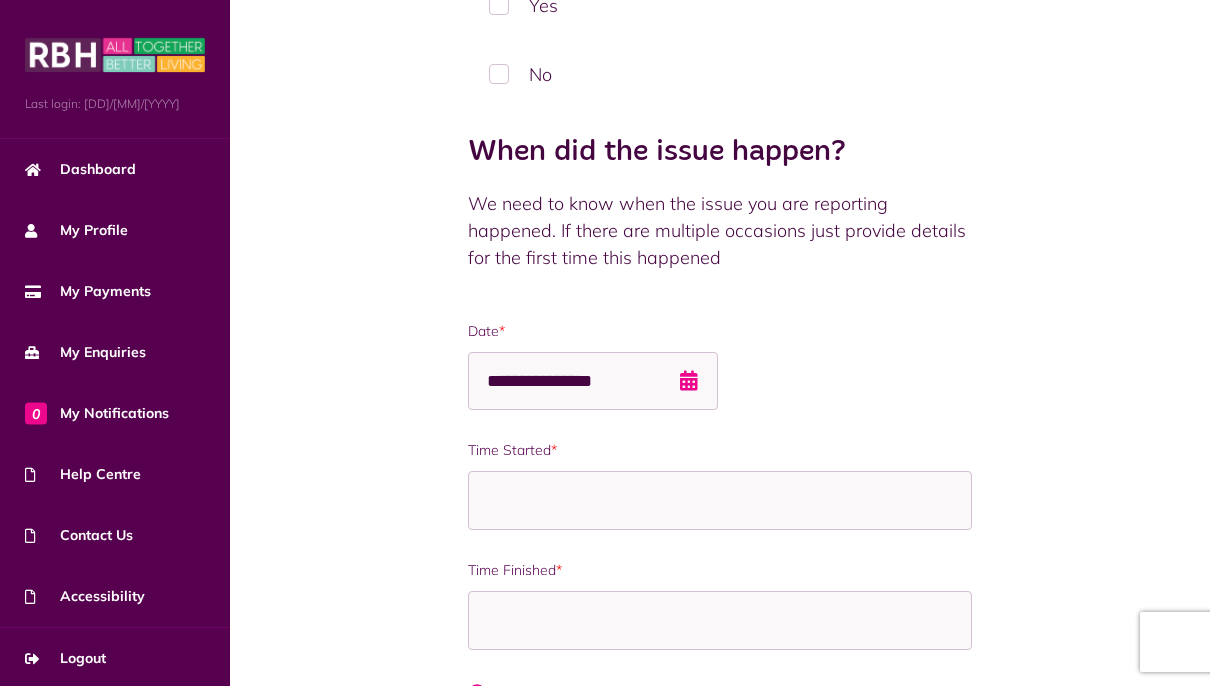 click on "Are you reporting a criminal activity? (drugs and stolen goods, harassment, violence, assault, knife crime, arson, vandalism, domestic abuse, arson) *
Yes
No
Reporting Criminal Activity
*" at bounding box center (720, 1248) 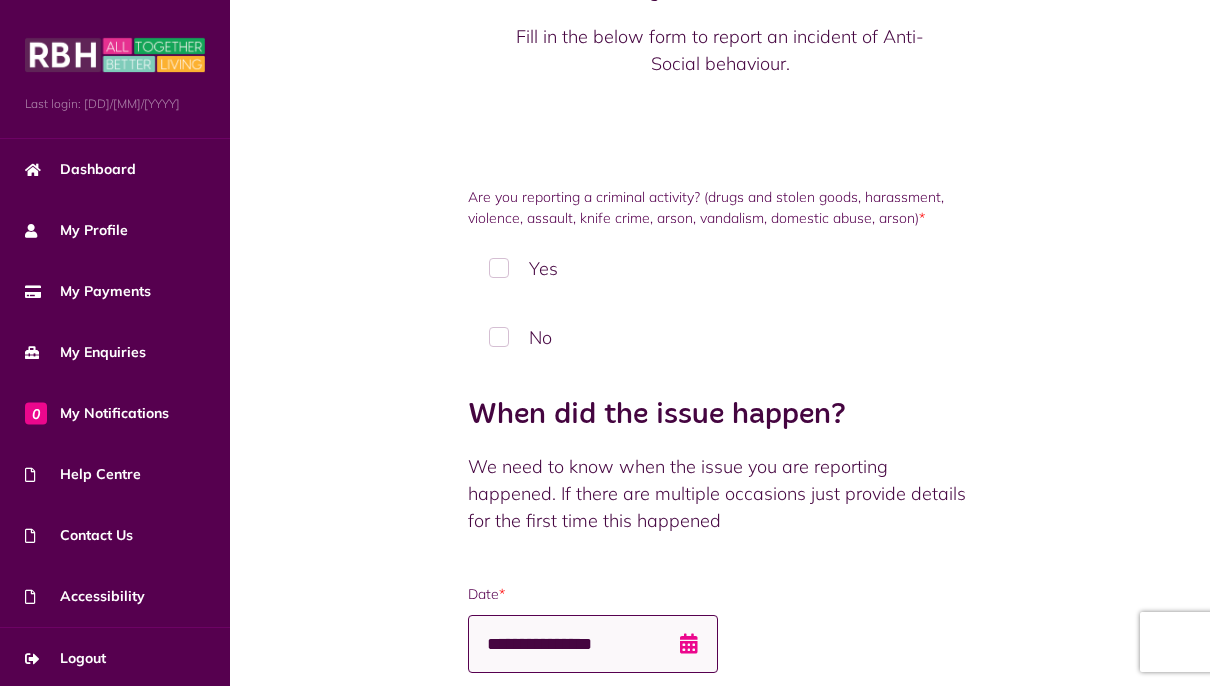 scroll, scrollTop: 100, scrollLeft: 0, axis: vertical 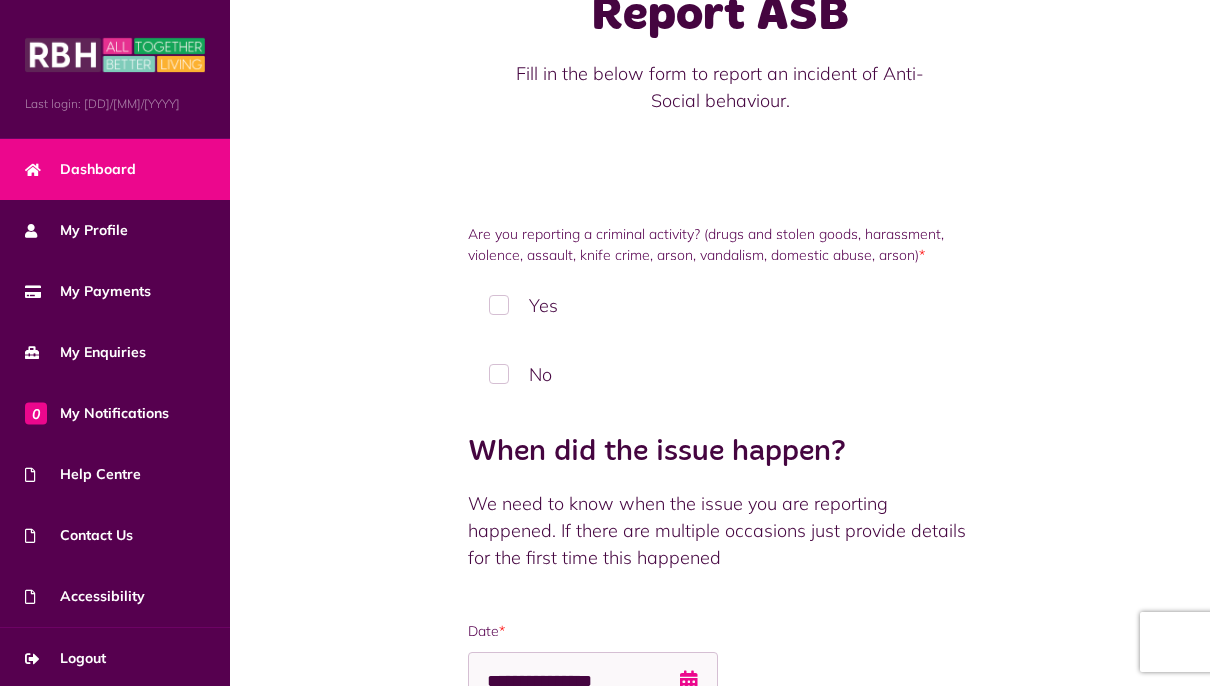 click on "Dashboard" at bounding box center (115, 169) 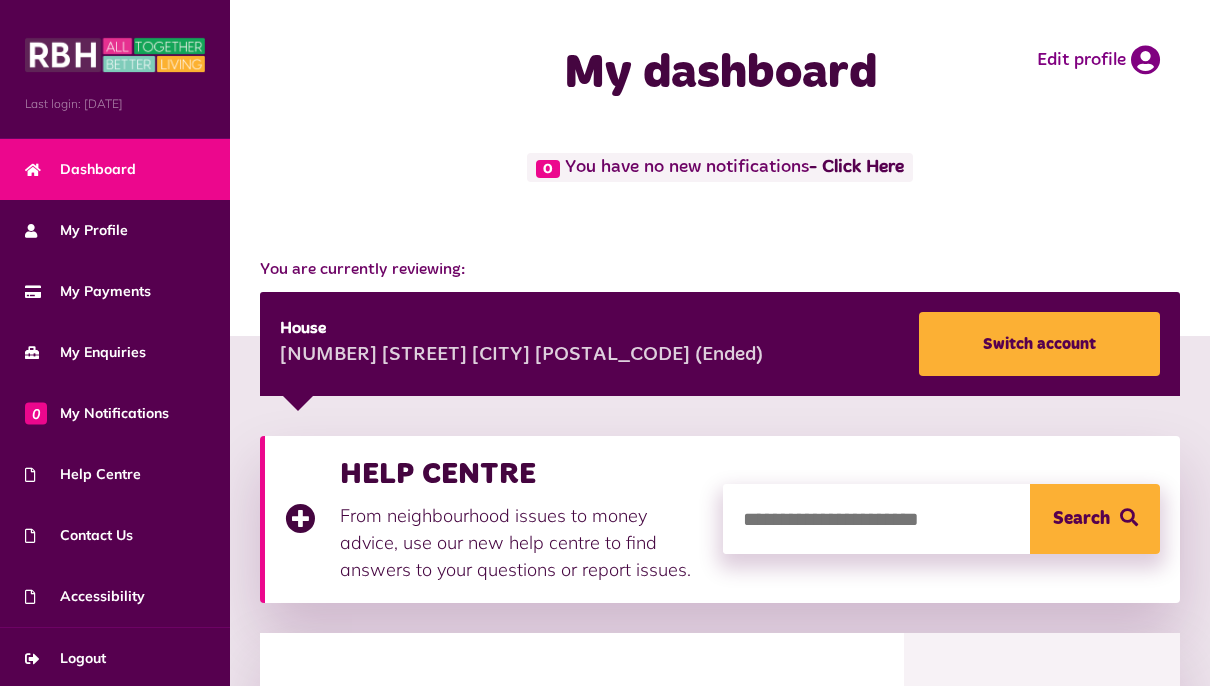 scroll, scrollTop: 0, scrollLeft: 0, axis: both 